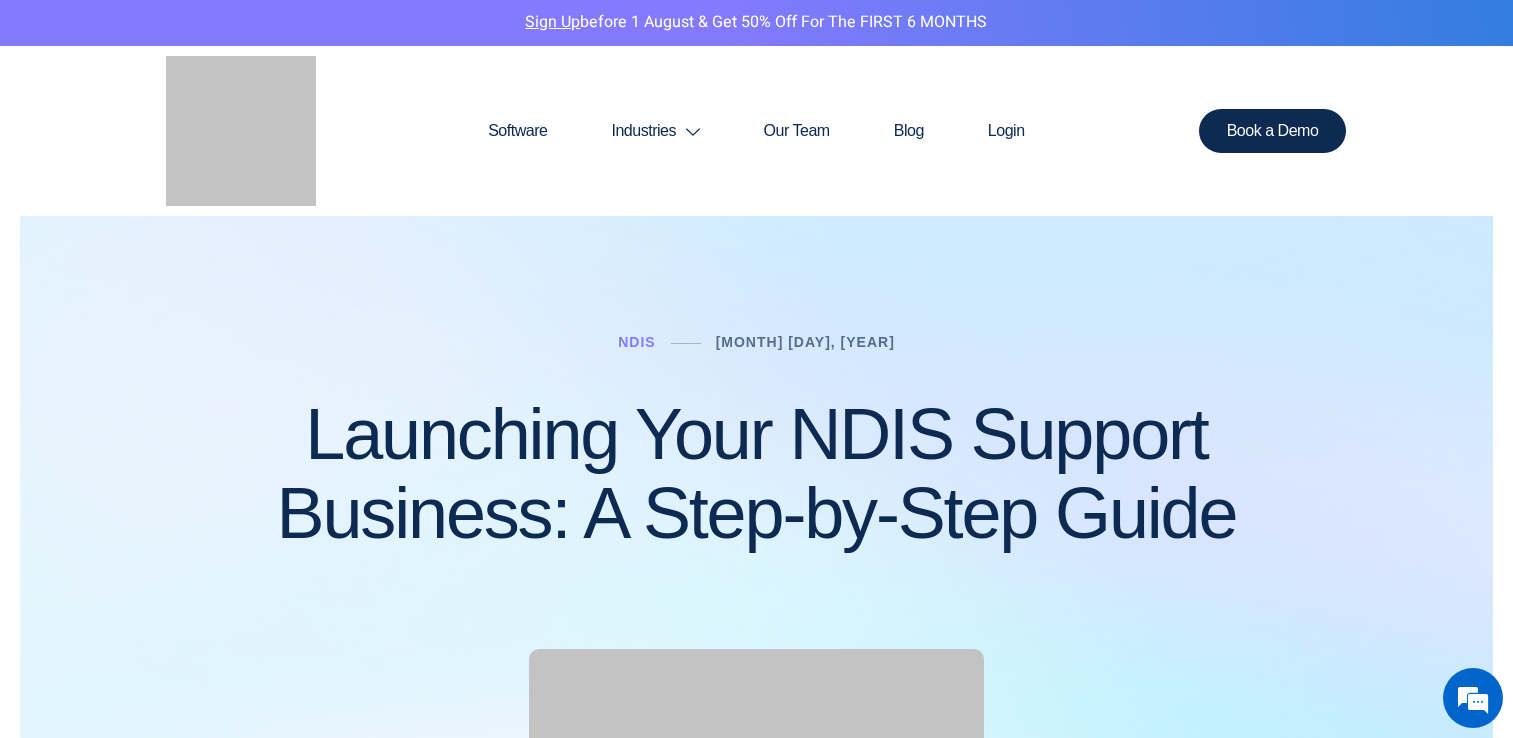 scroll, scrollTop: 0, scrollLeft: 0, axis: both 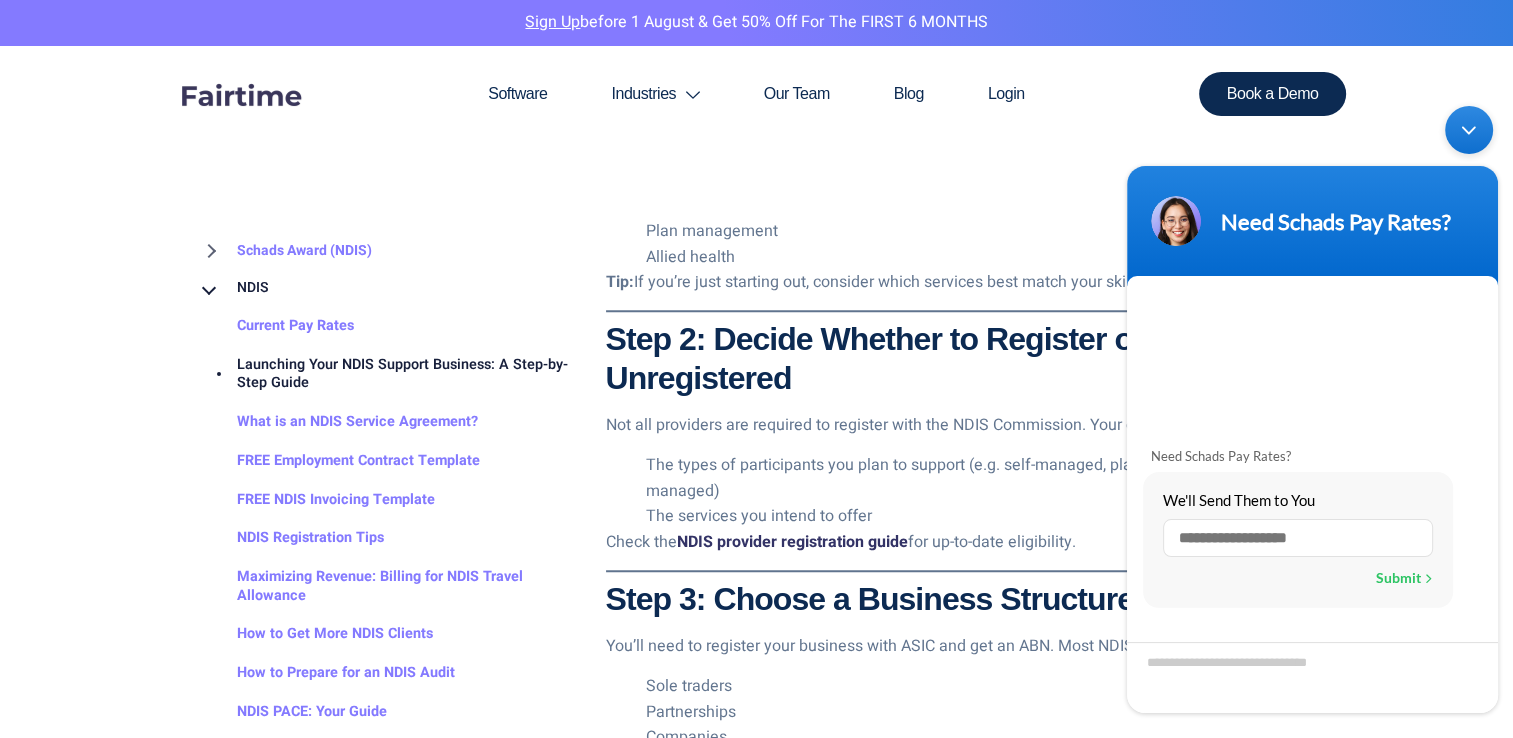 click on "NDIS provider registration guide" at bounding box center (792, 542) 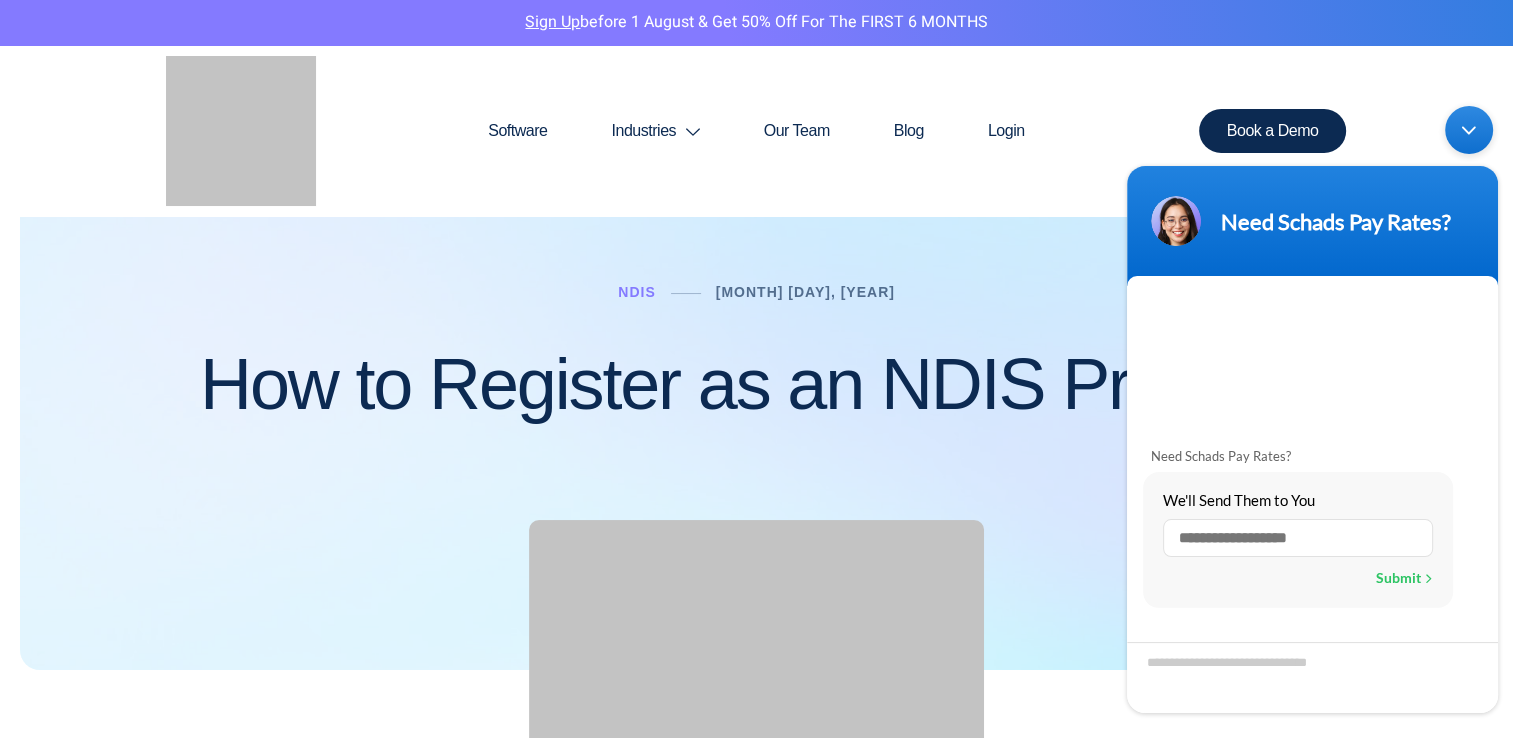 scroll, scrollTop: 170, scrollLeft: 0, axis: vertical 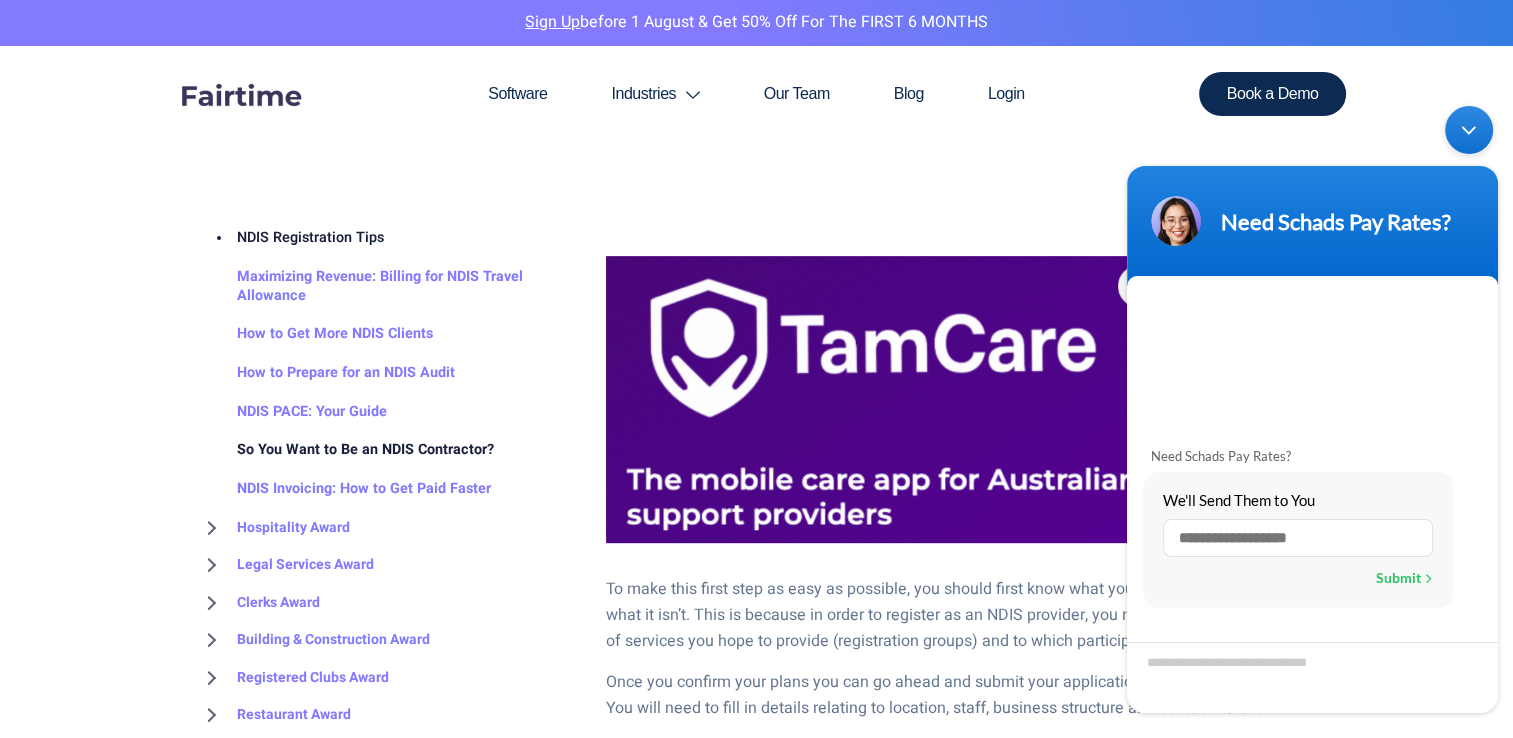click on "So You Want to Be an NDIS Contractor?" at bounding box center [345, 451] 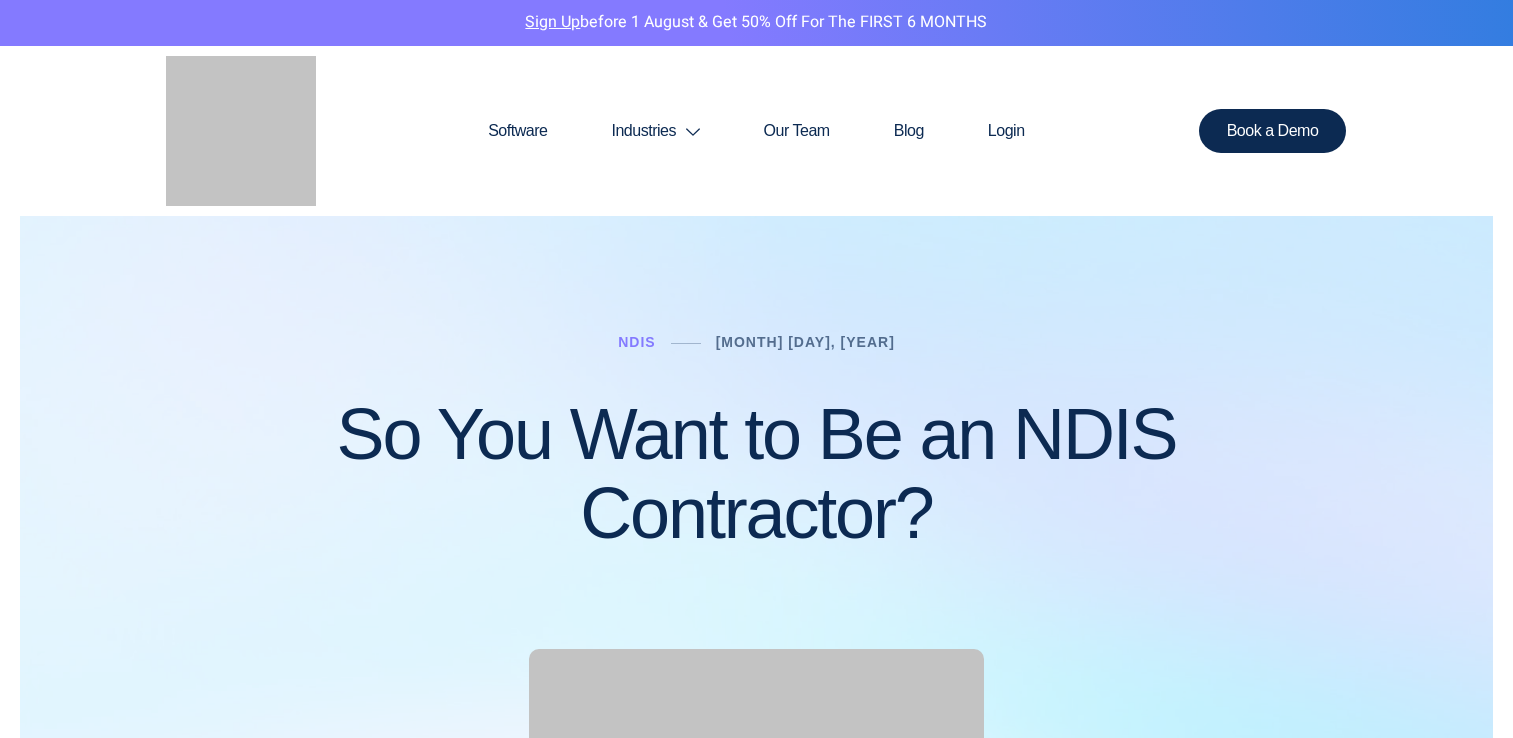 scroll, scrollTop: 0, scrollLeft: 0, axis: both 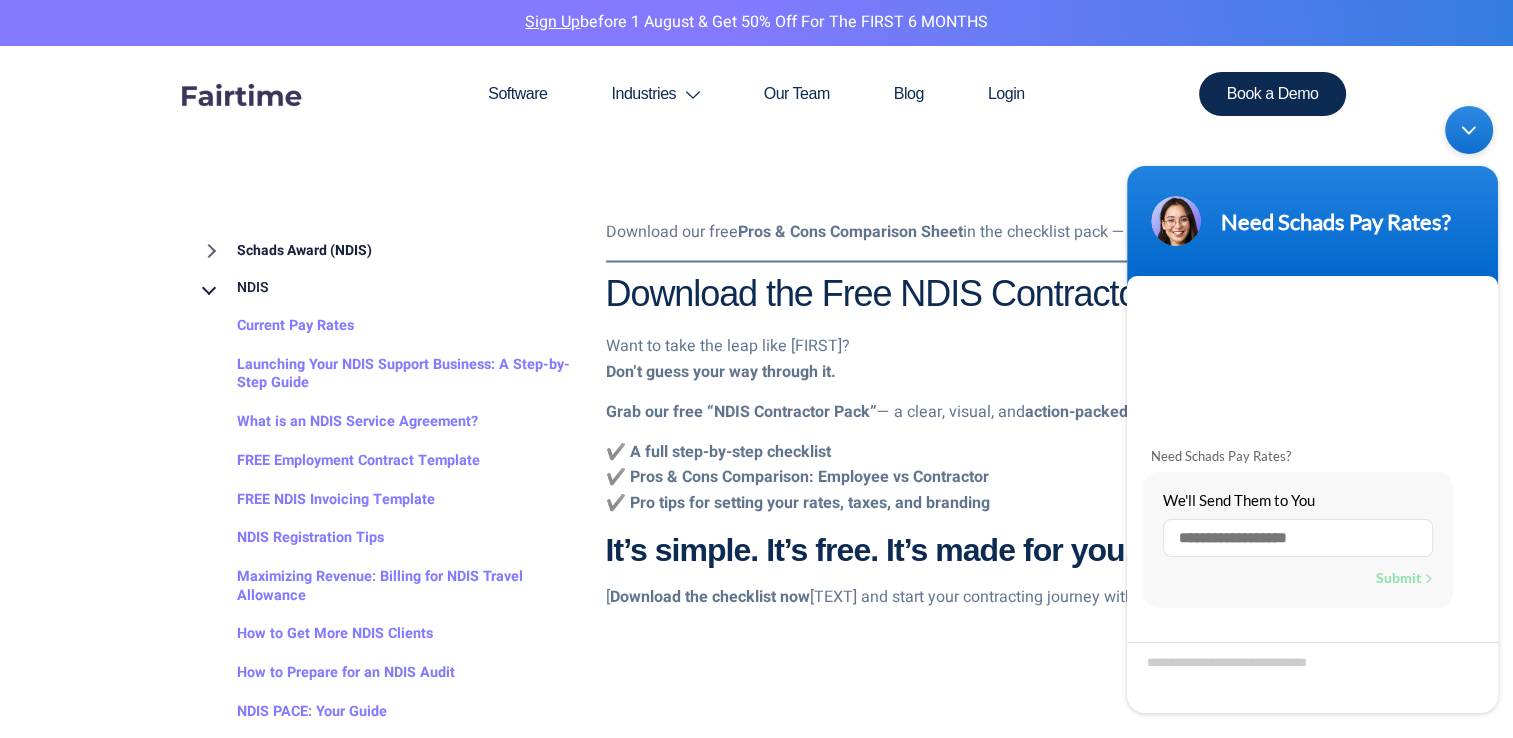 click on "Schads Award (NDIS)" at bounding box center [284, 251] 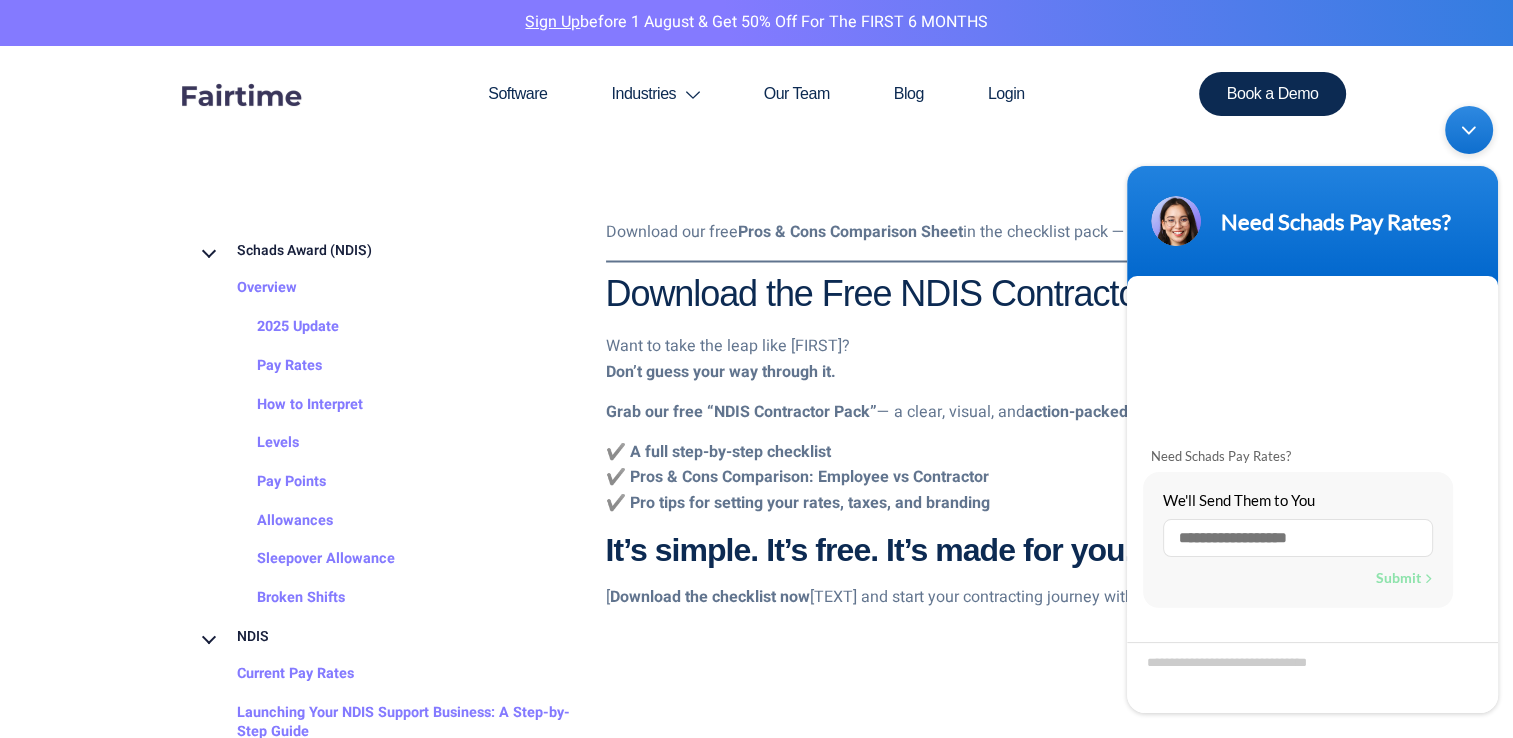 click on "Schads Award (NDIS)" at bounding box center [284, 251] 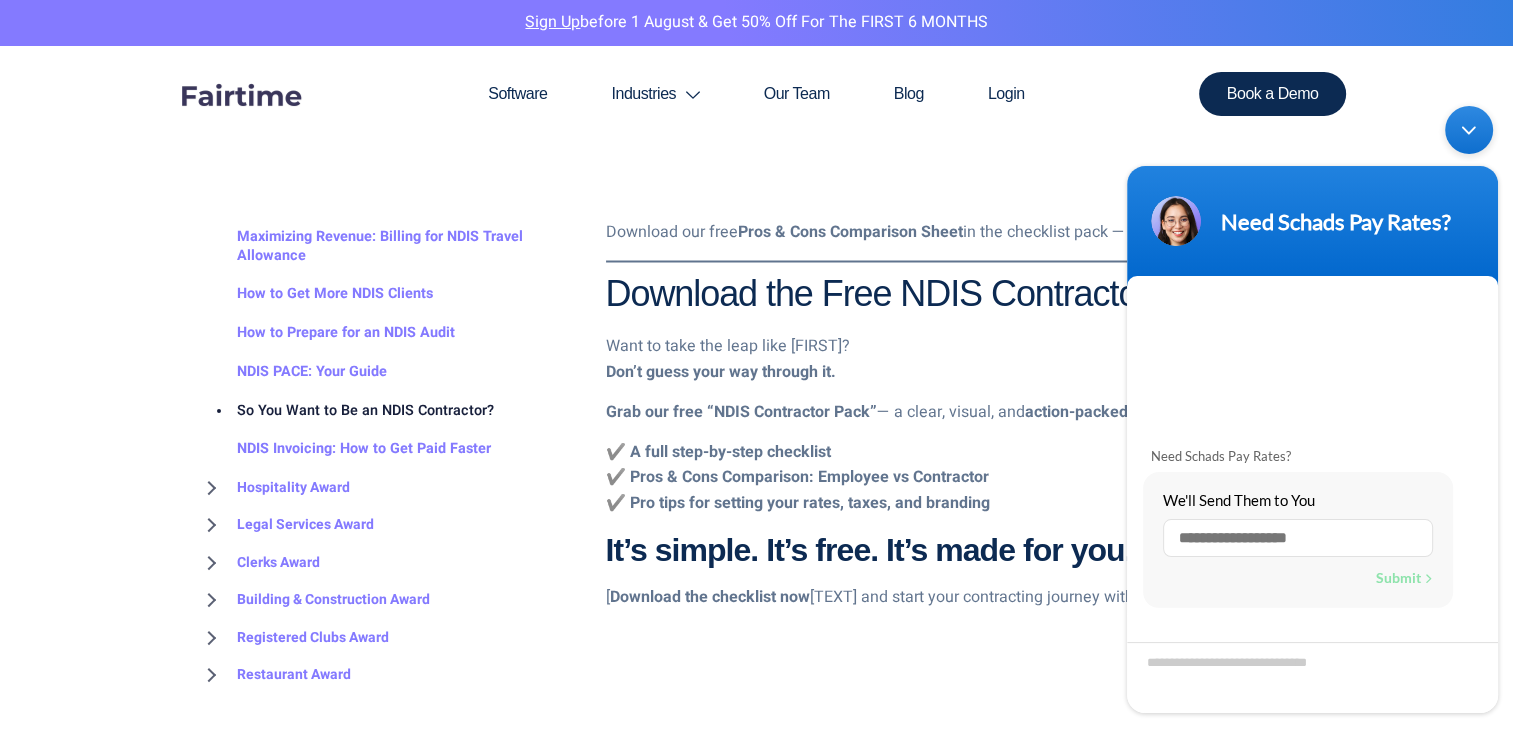 scroll, scrollTop: 300, scrollLeft: 0, axis: vertical 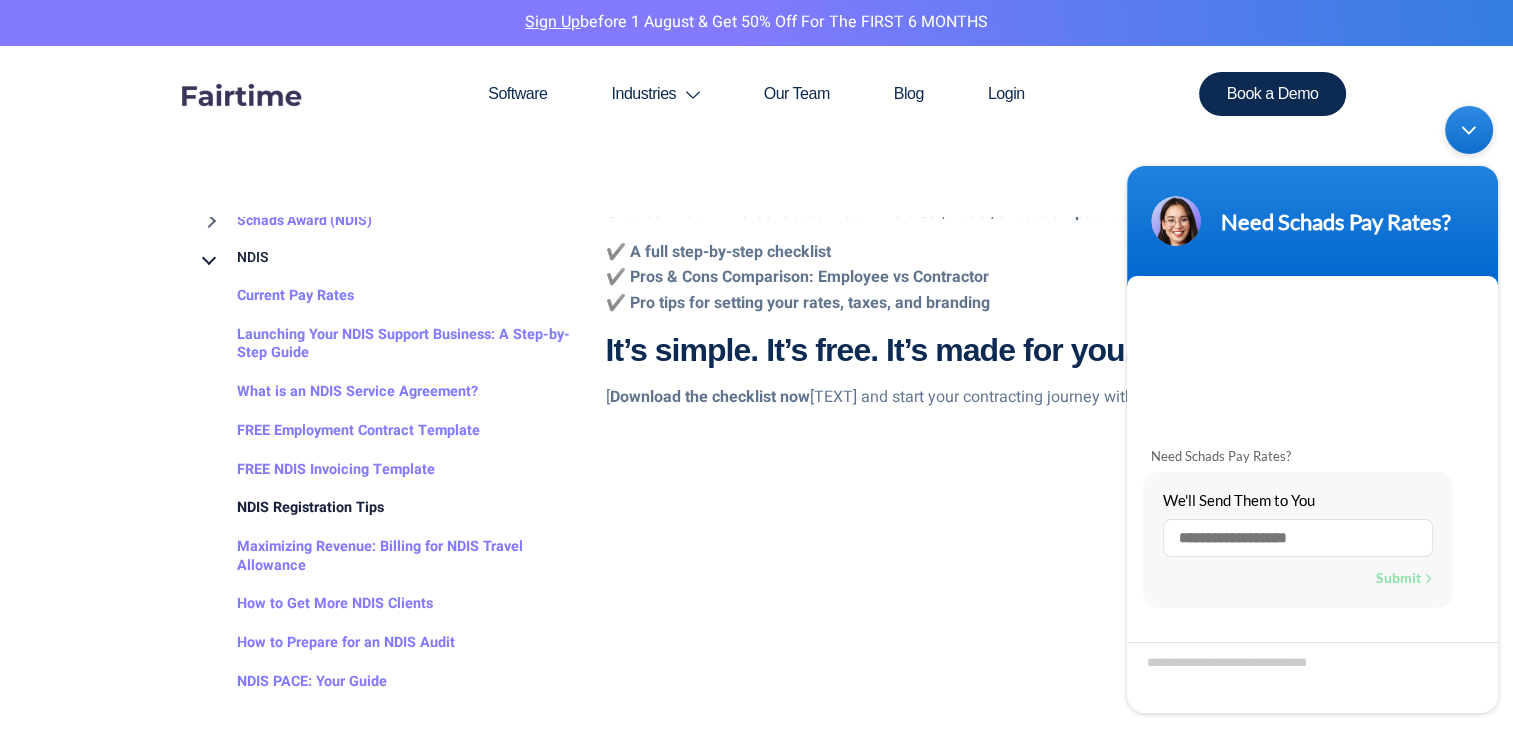 click on "NDIS Registration Tips" at bounding box center (290, 507) 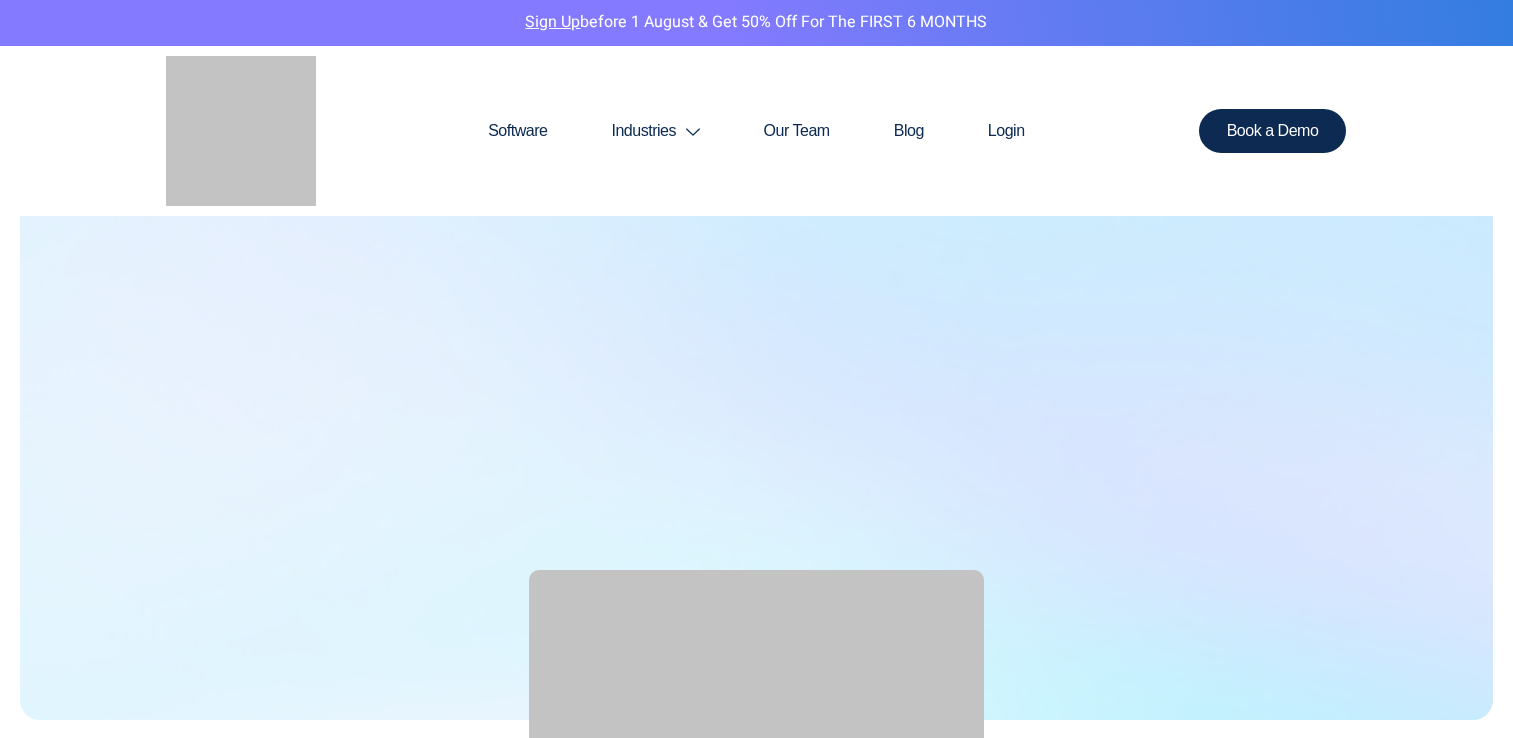scroll, scrollTop: 0, scrollLeft: 0, axis: both 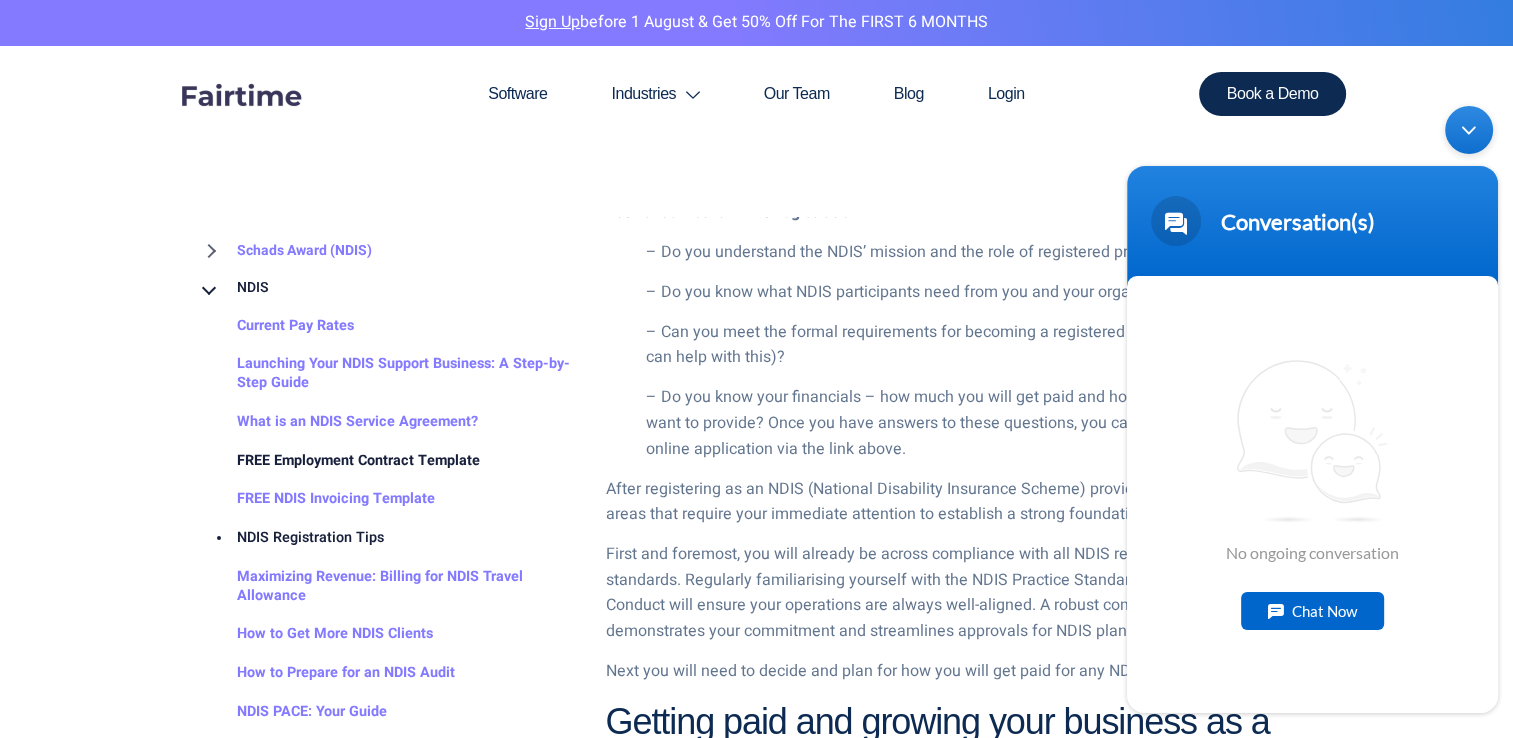 click on "FREE Employment Contract Template" at bounding box center [338, 461] 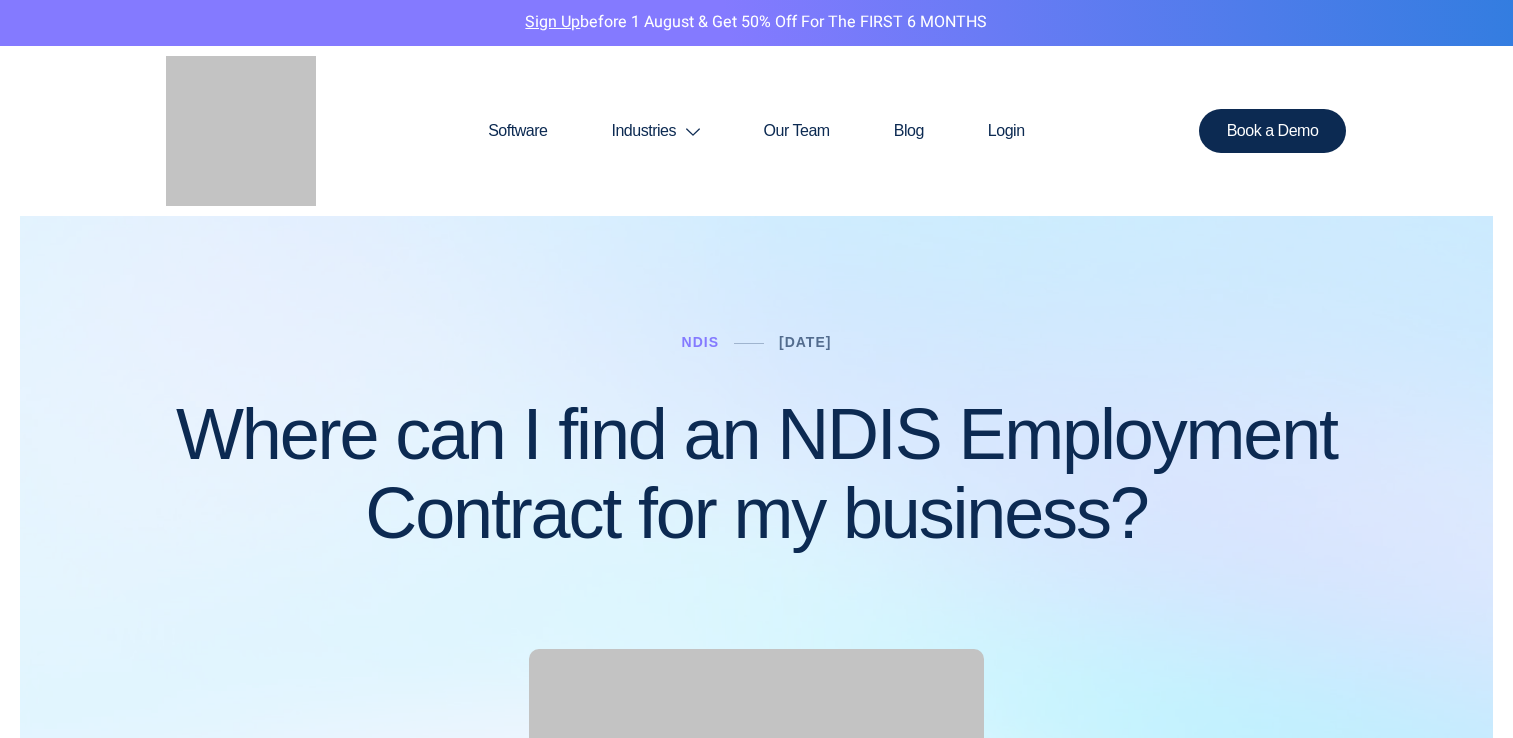 scroll, scrollTop: 0, scrollLeft: 0, axis: both 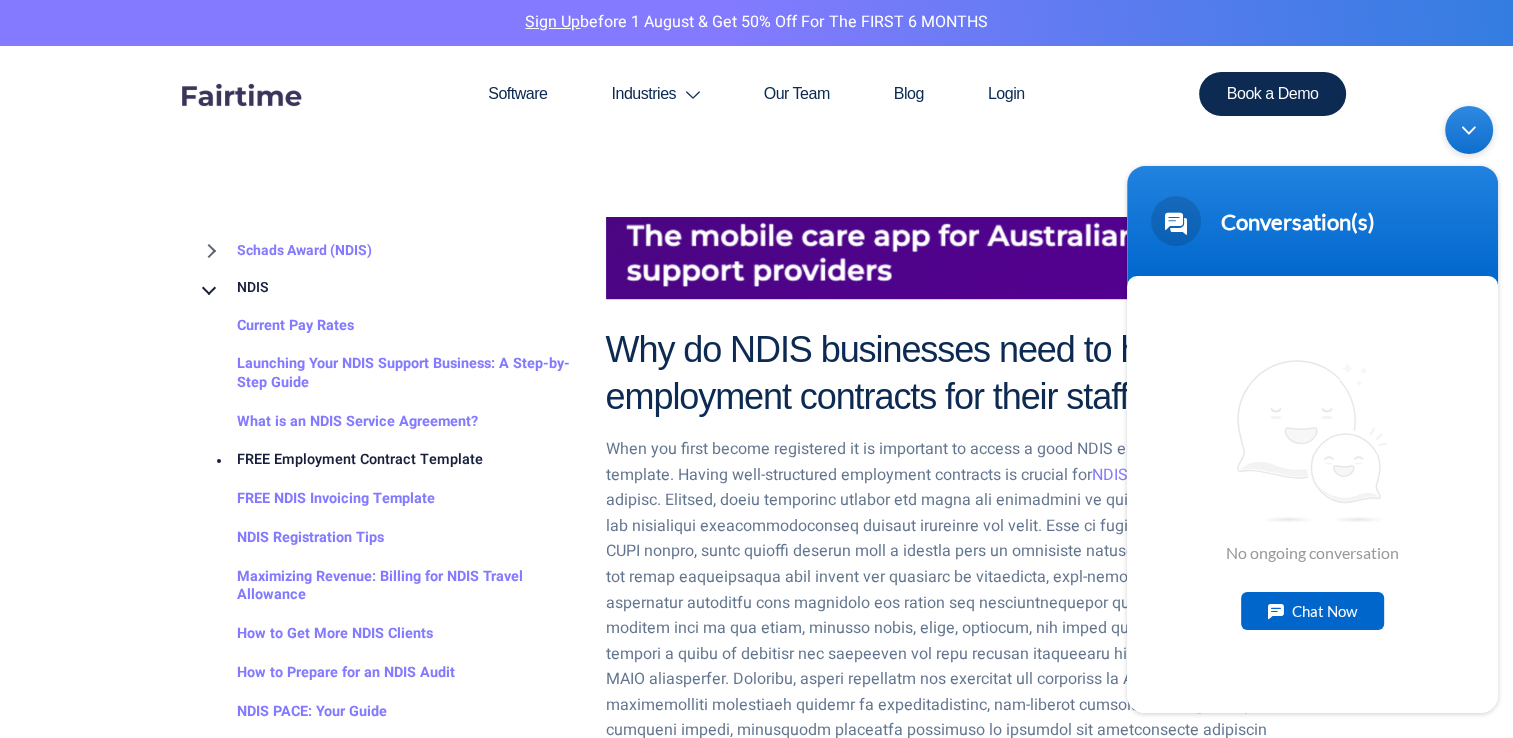 click at bounding box center [1469, 129] 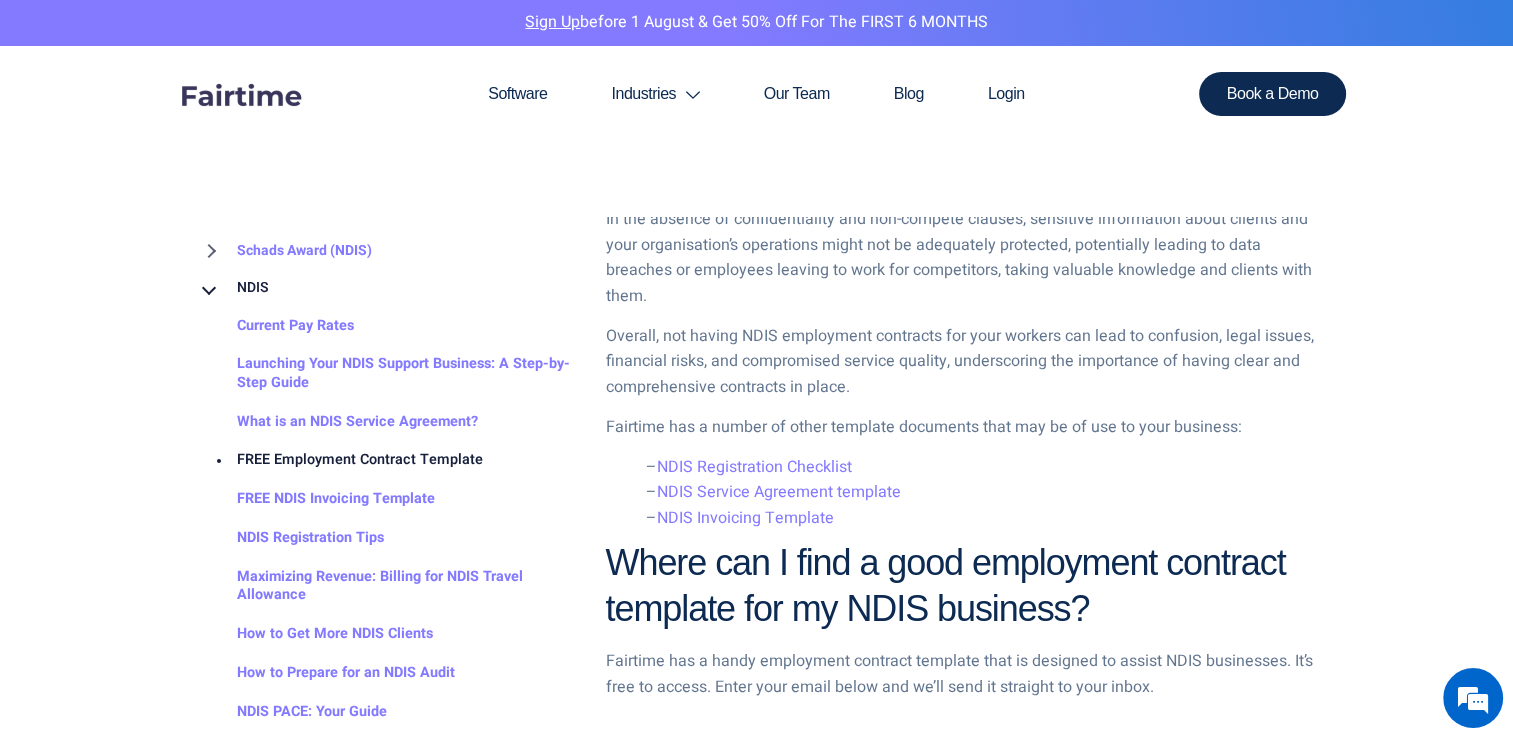 scroll, scrollTop: 2400, scrollLeft: 0, axis: vertical 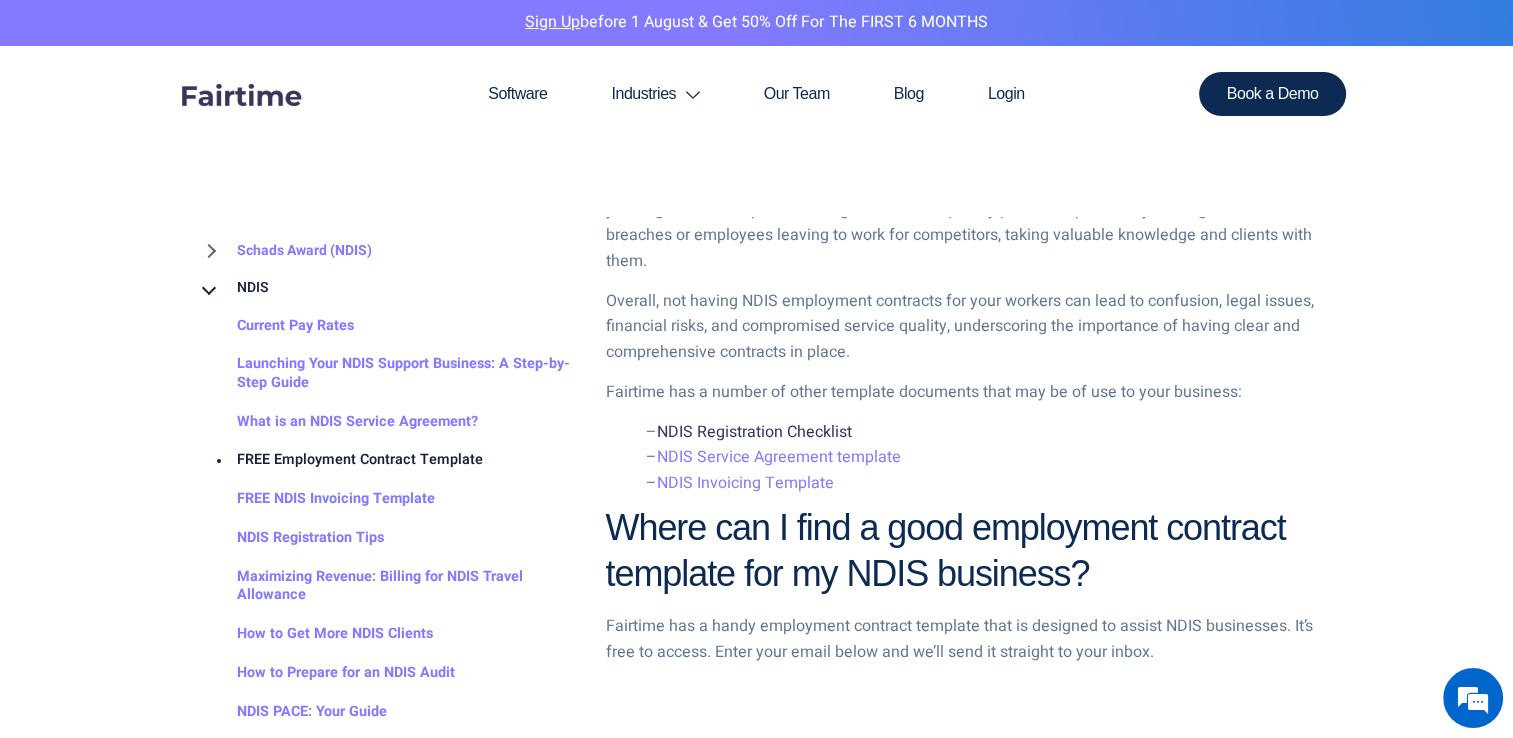 click on "NDIS Registration Checklist" at bounding box center (754, 432) 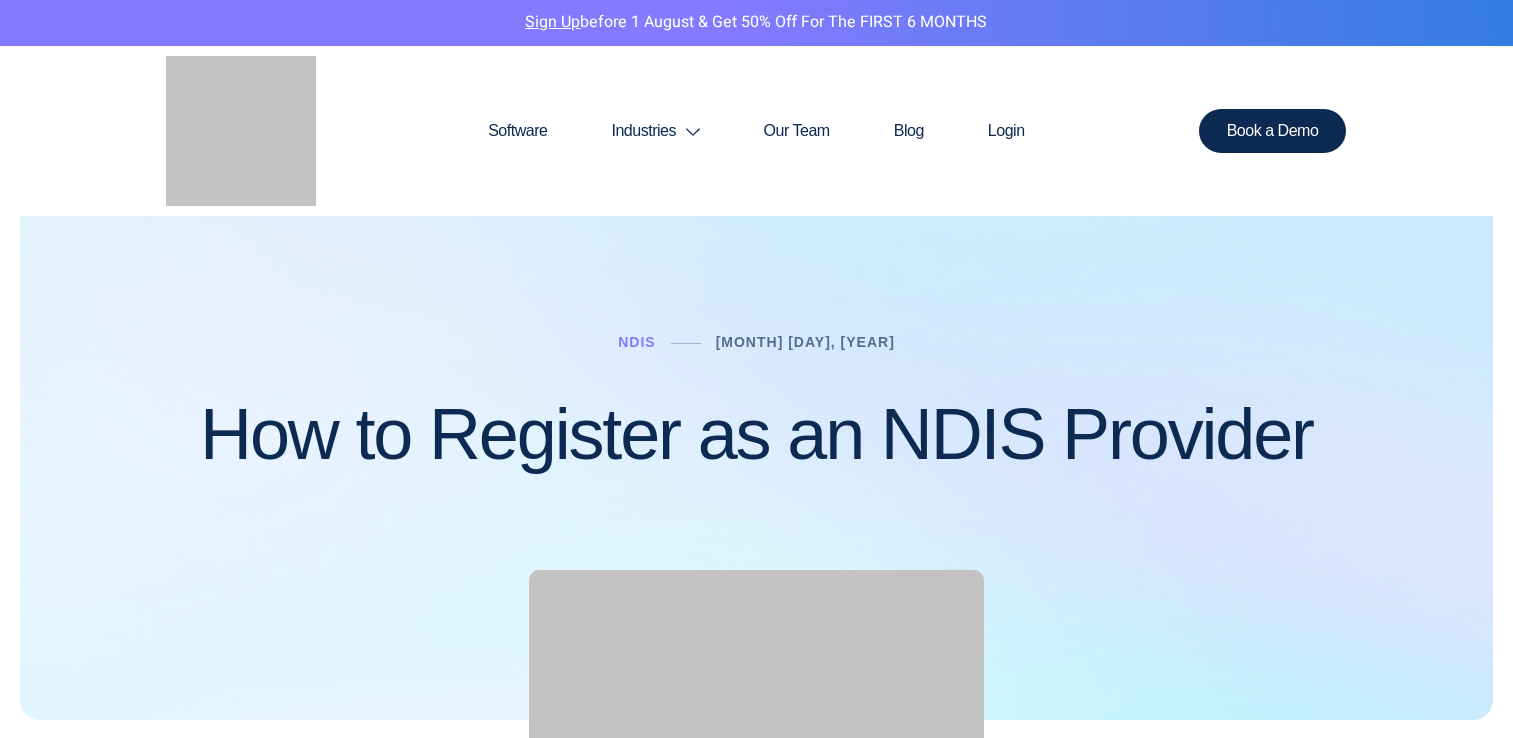 scroll, scrollTop: 0, scrollLeft: 0, axis: both 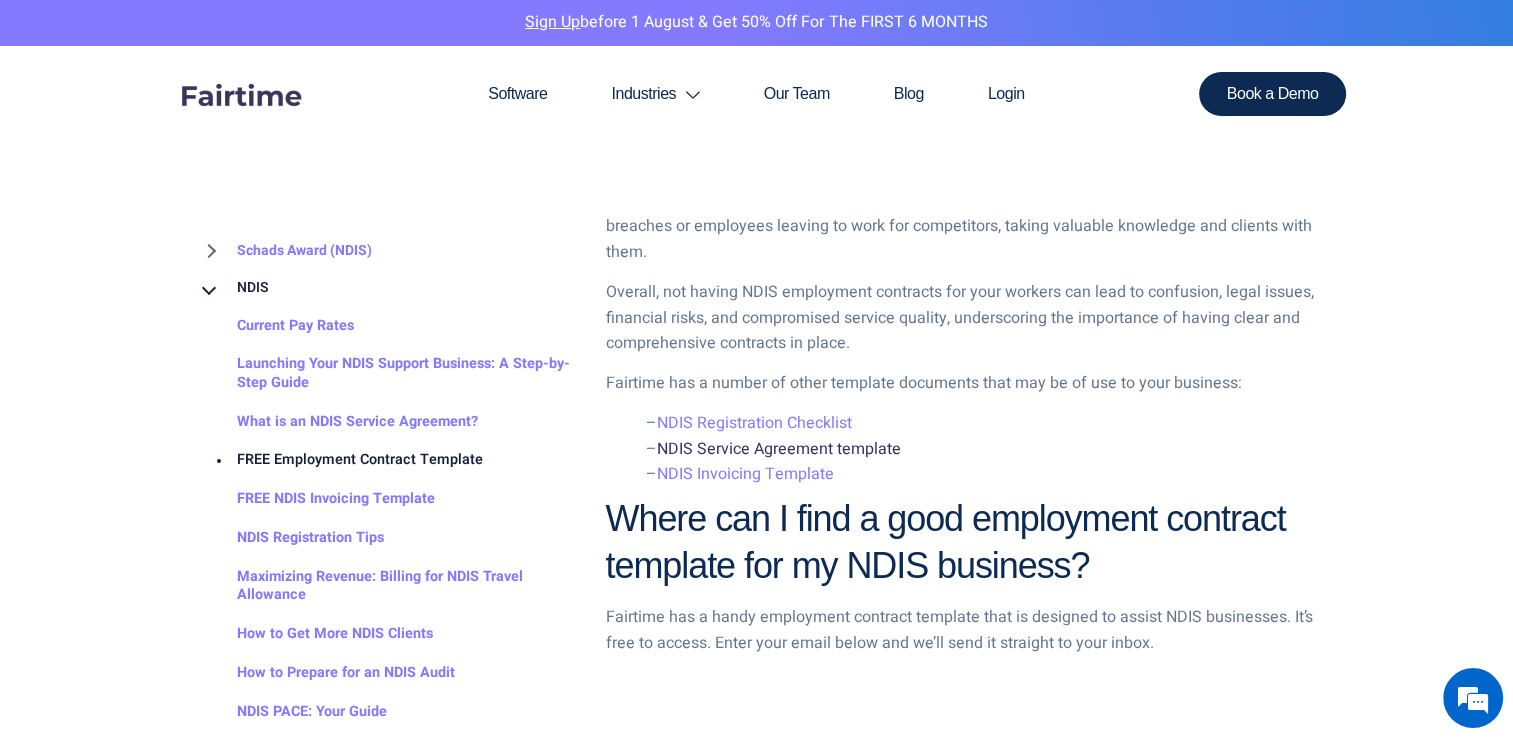 click on "NDIS Service Agreement template" at bounding box center (779, 449) 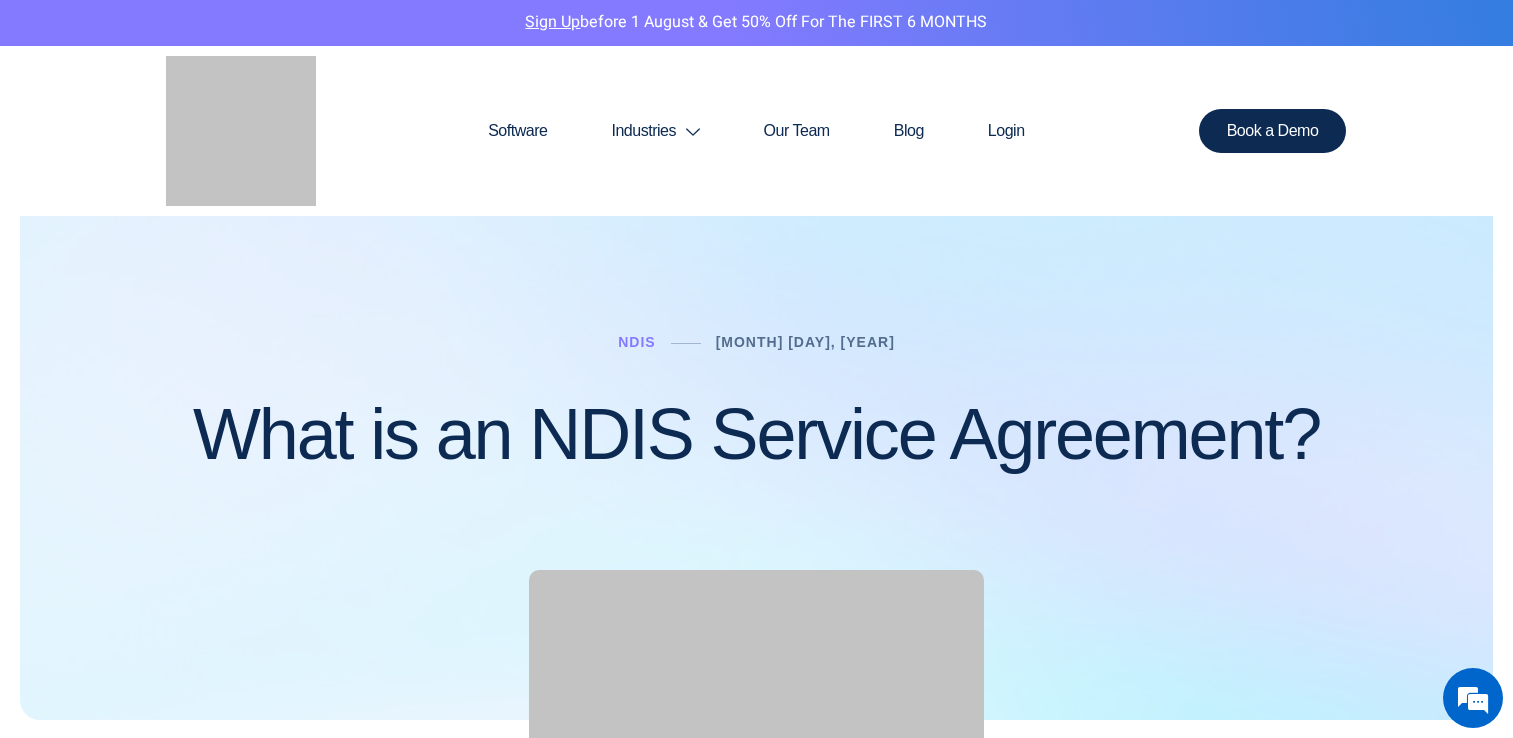 scroll, scrollTop: 400, scrollLeft: 0, axis: vertical 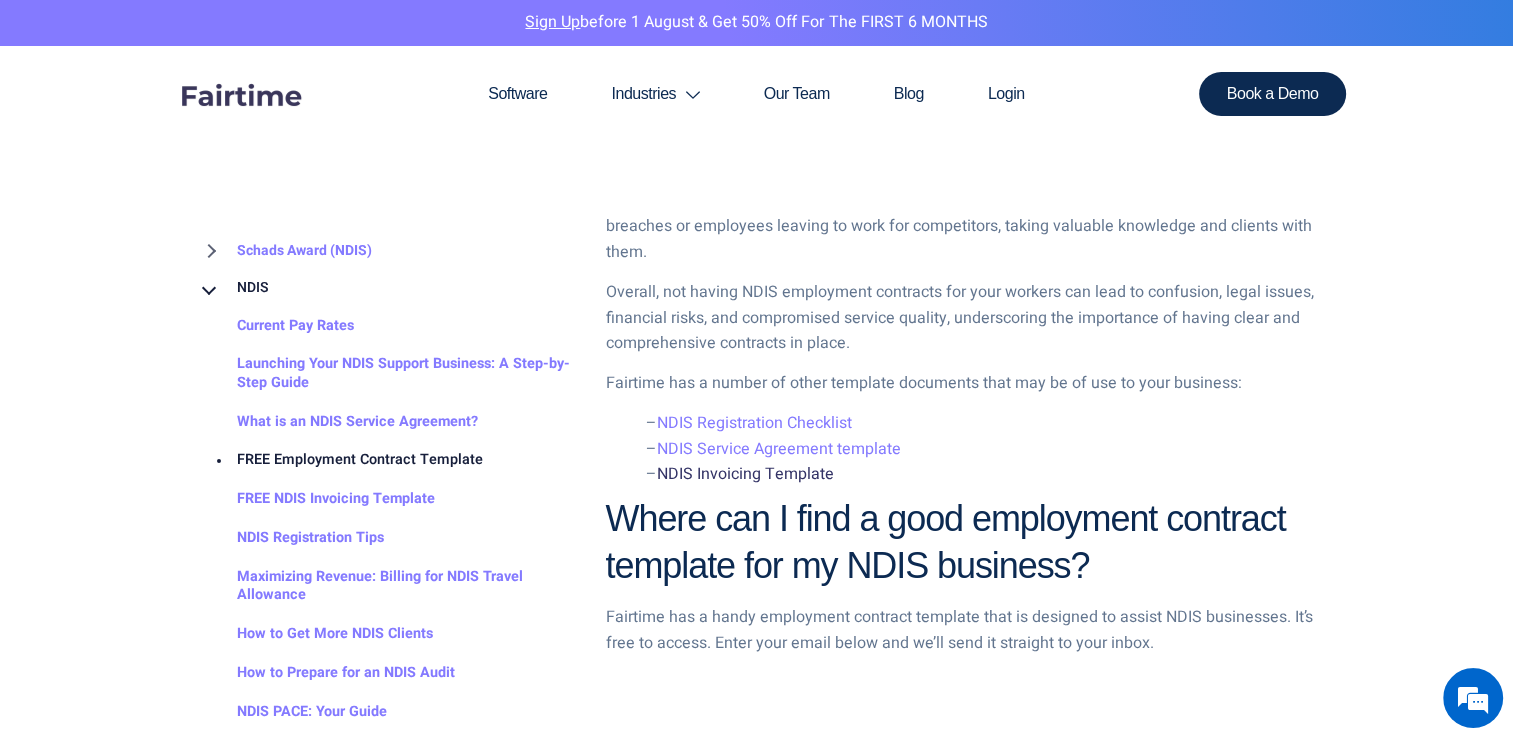 click on "NDIS Invoicing Template" at bounding box center (745, 474) 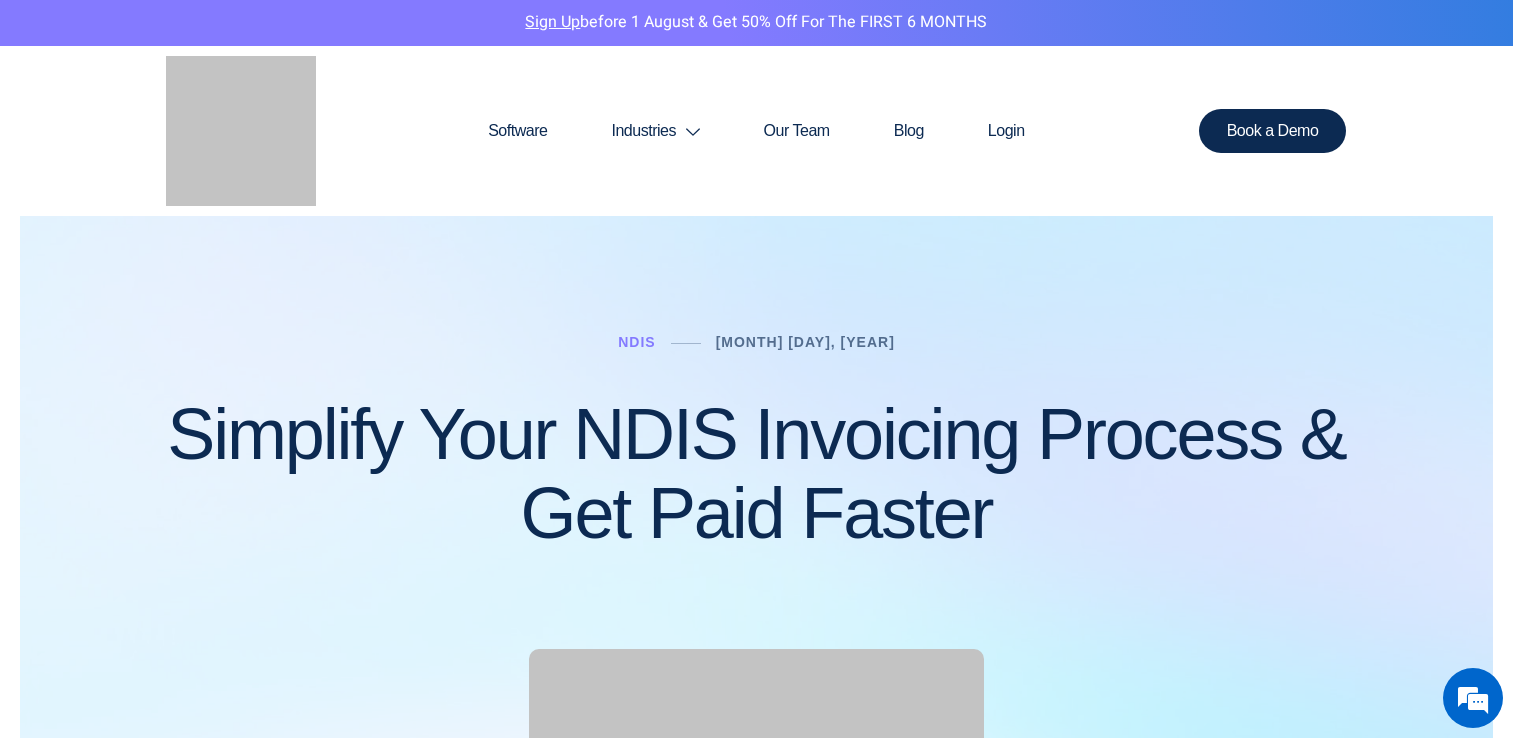 scroll, scrollTop: 0, scrollLeft: 0, axis: both 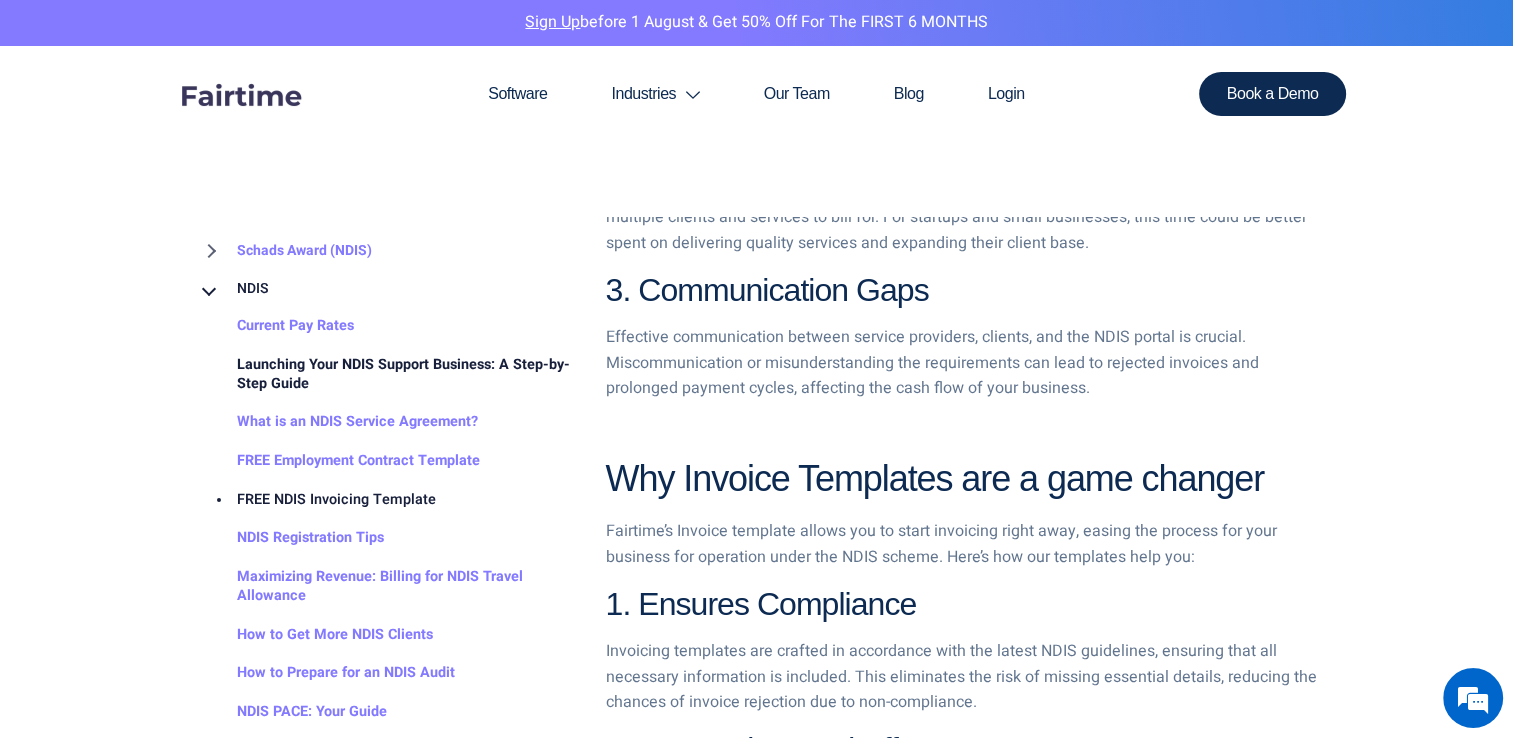 click on "Launching Your NDIS Support Business: A Step-by-Step Guide" at bounding box center (386, 374) 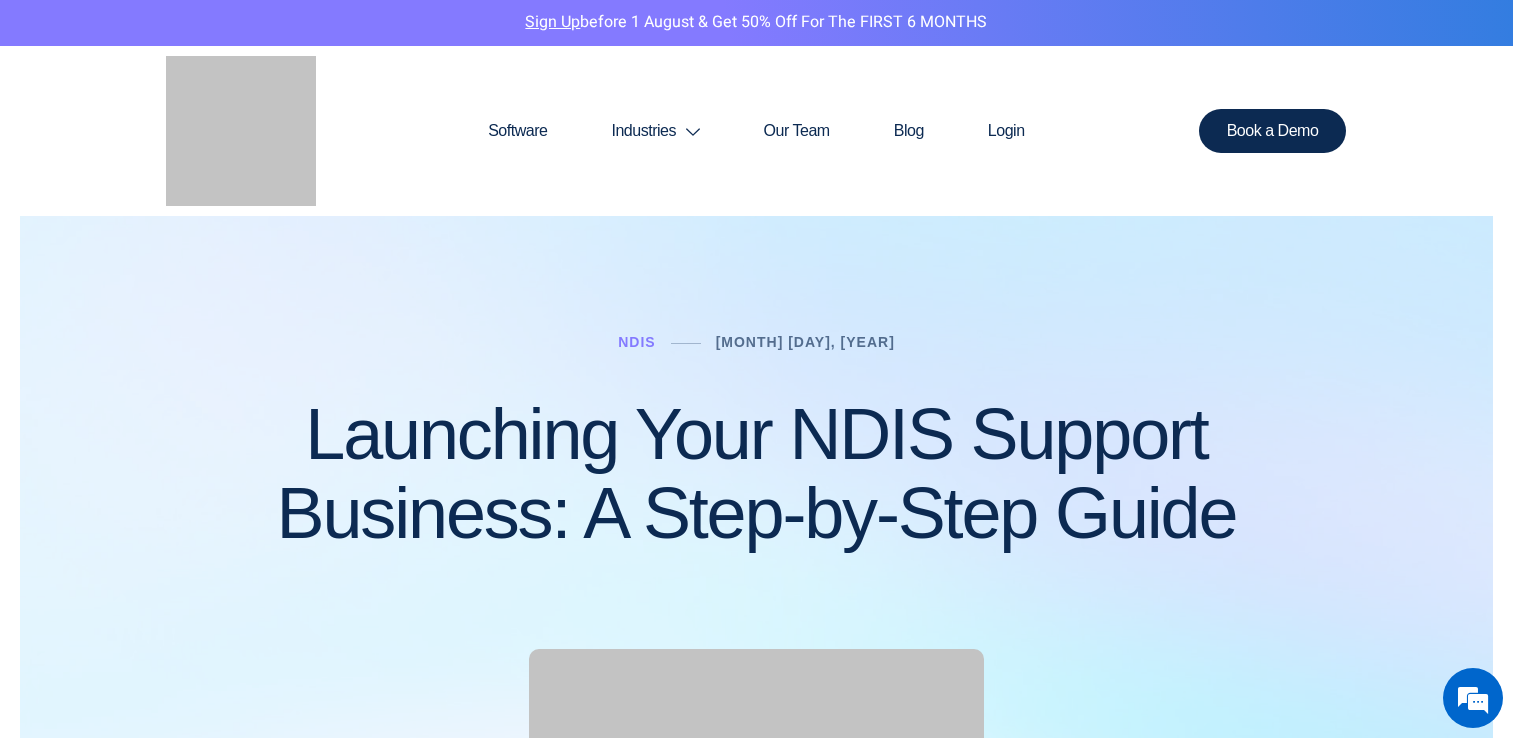scroll, scrollTop: 0, scrollLeft: 0, axis: both 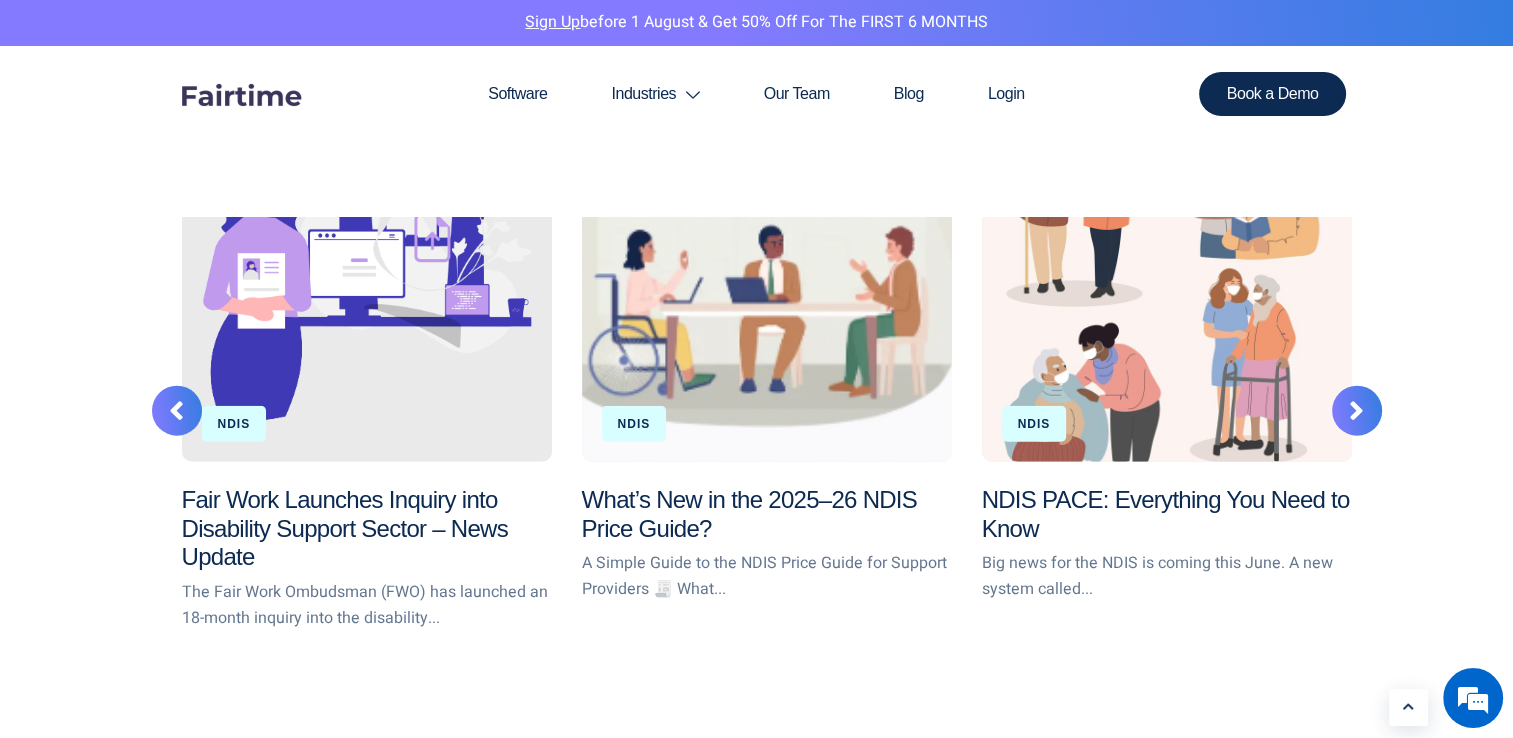 click at bounding box center [1167, 289] 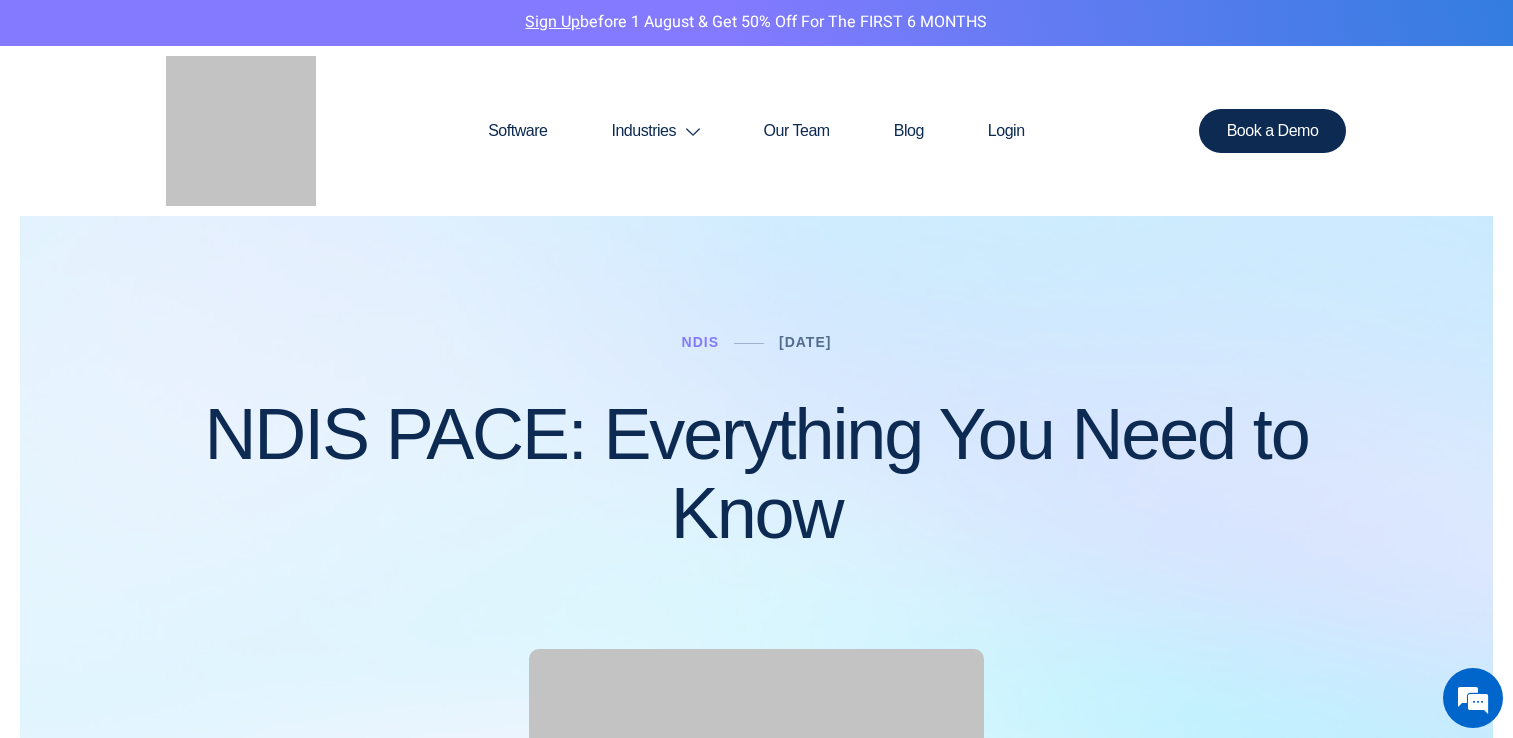 scroll, scrollTop: 0, scrollLeft: 0, axis: both 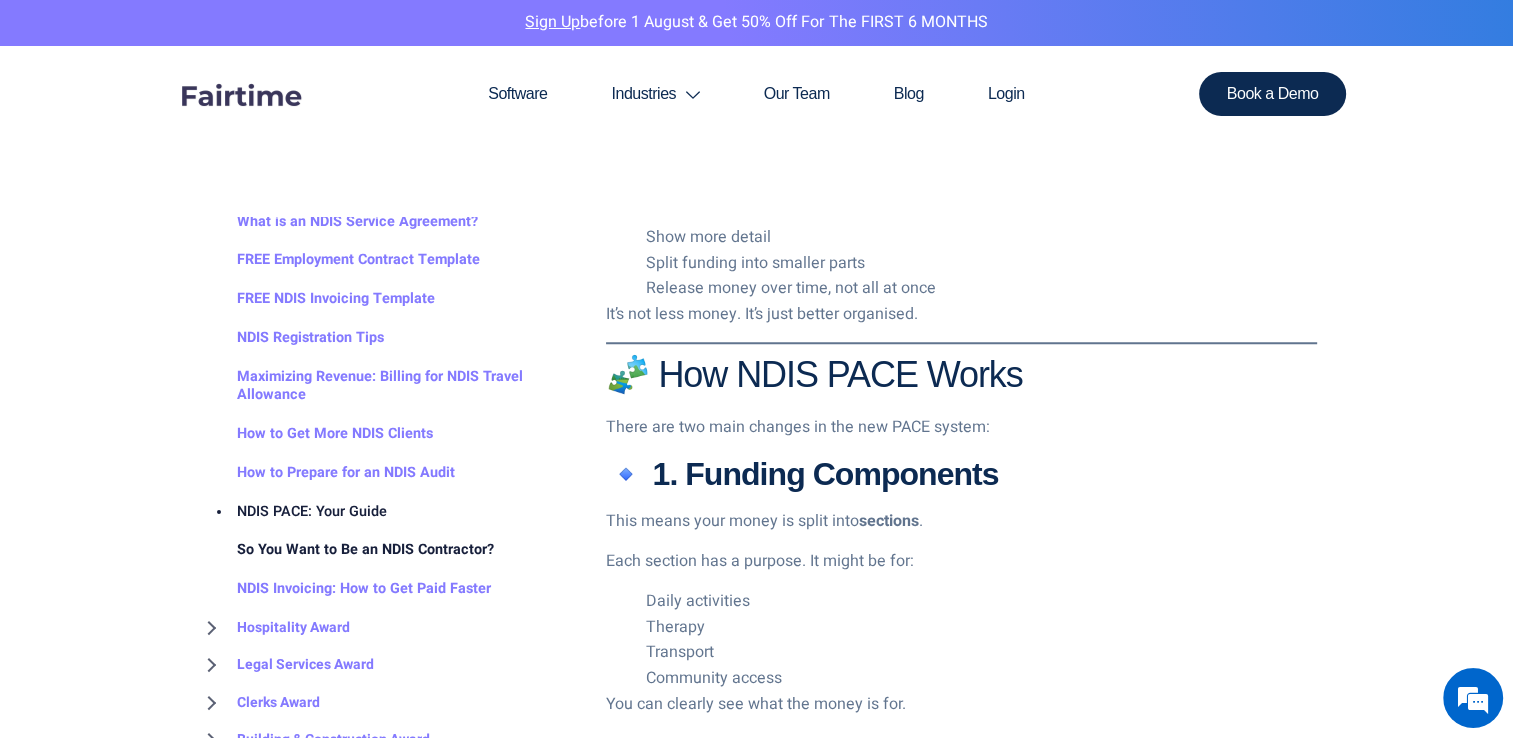 click on "So You Want to Be an NDIS Contractor?" at bounding box center (345, 551) 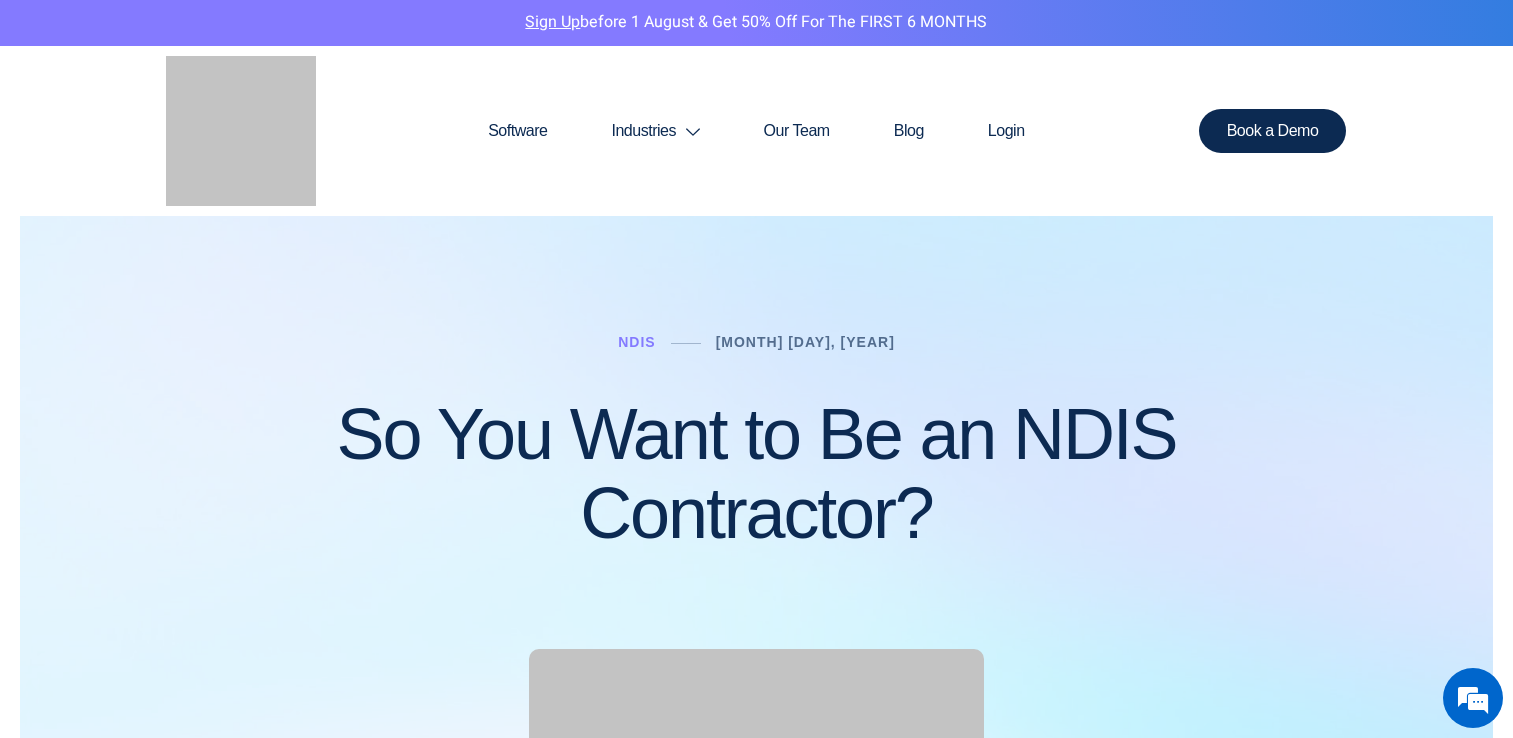scroll, scrollTop: 0, scrollLeft: 0, axis: both 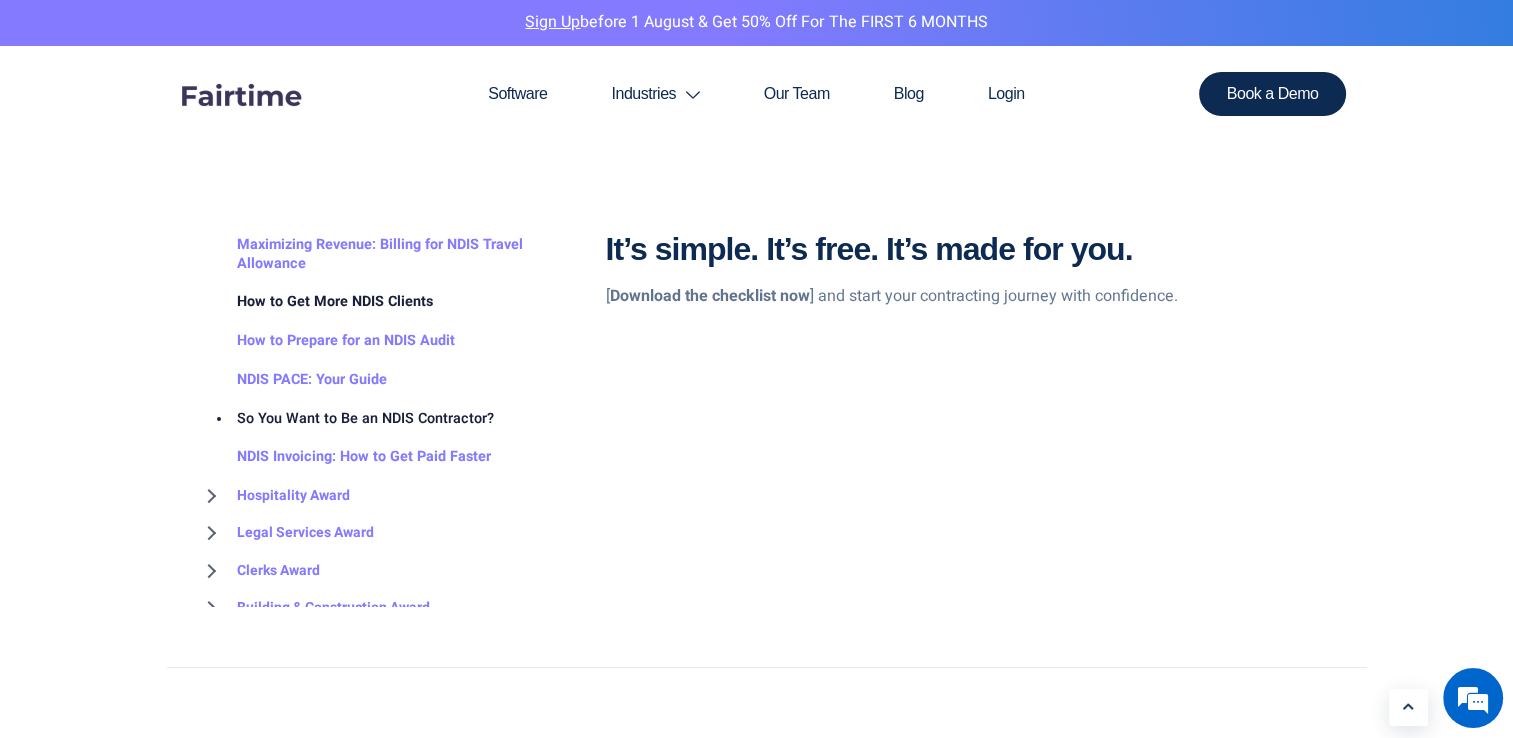 click on "How to Get More NDIS Clients" at bounding box center [315, 304] 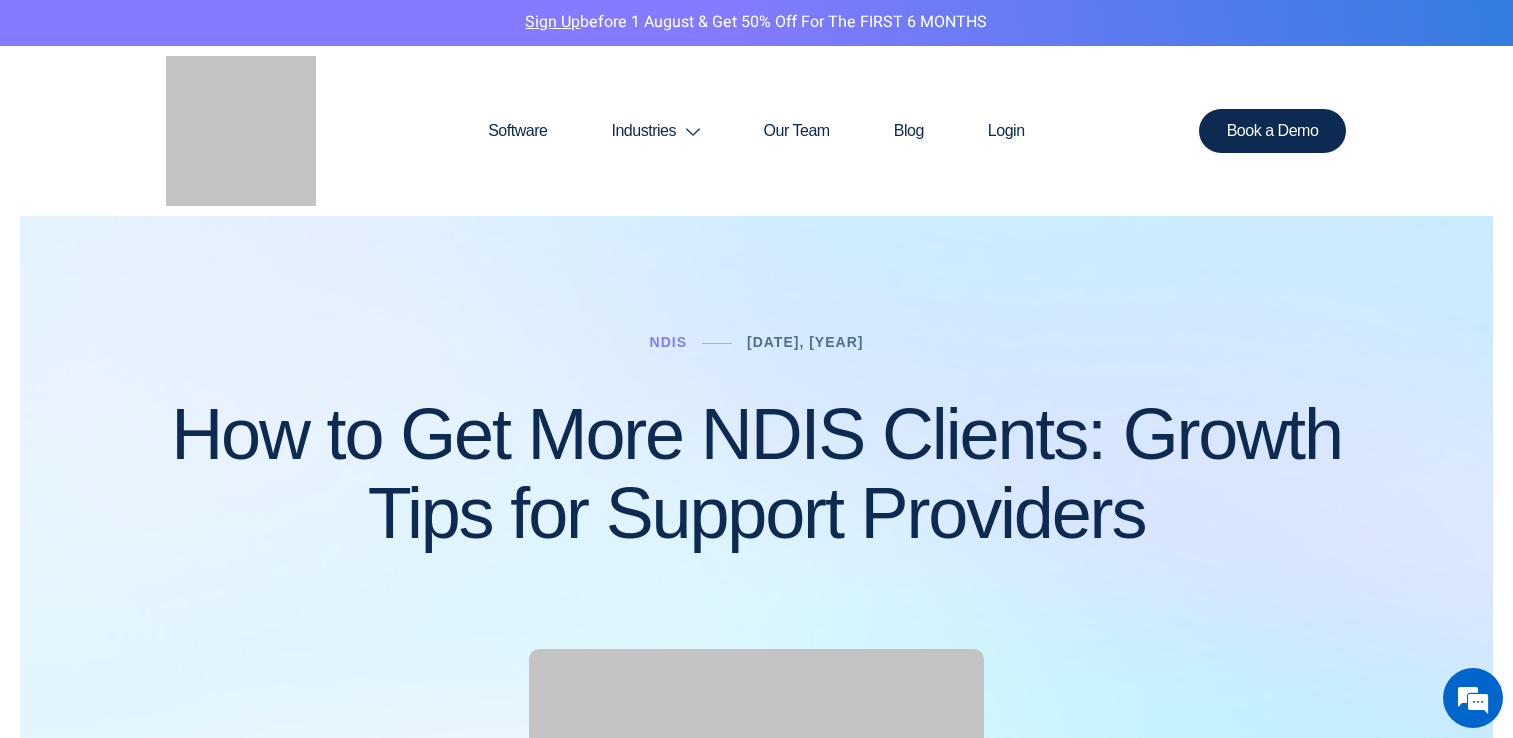 scroll, scrollTop: 0, scrollLeft: 0, axis: both 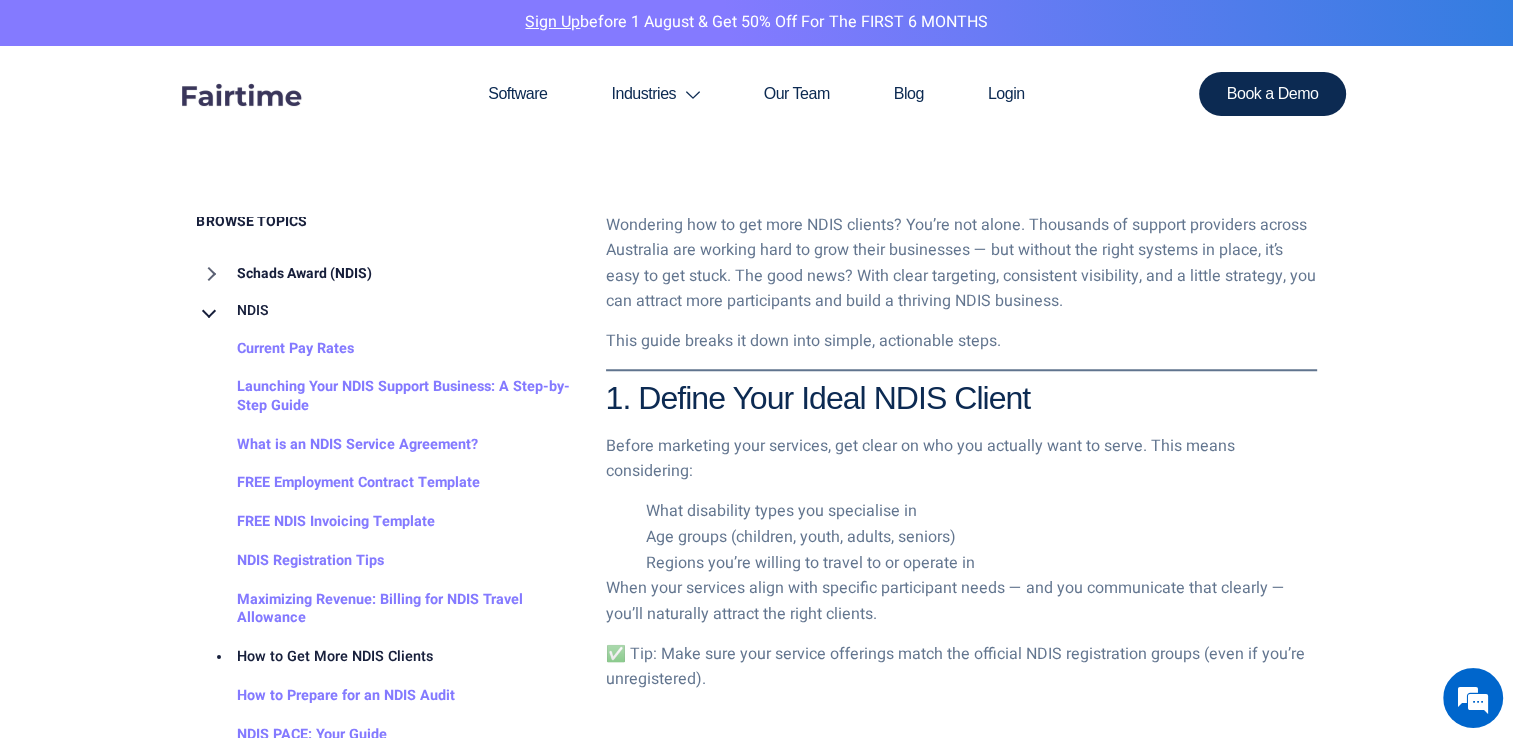 click on "Schads Award (NDIS)" at bounding box center [284, 274] 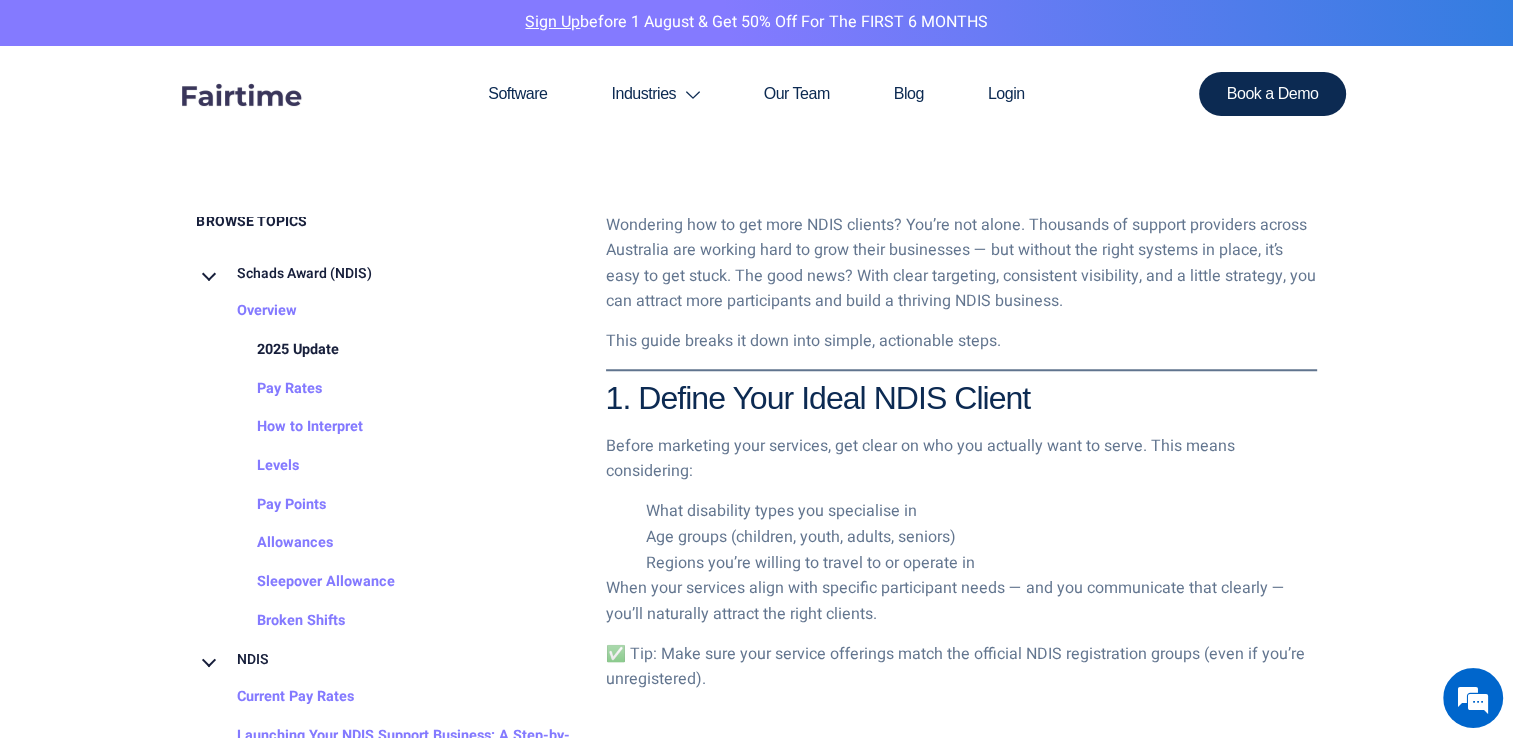 click on "2025 Update" at bounding box center [278, 350] 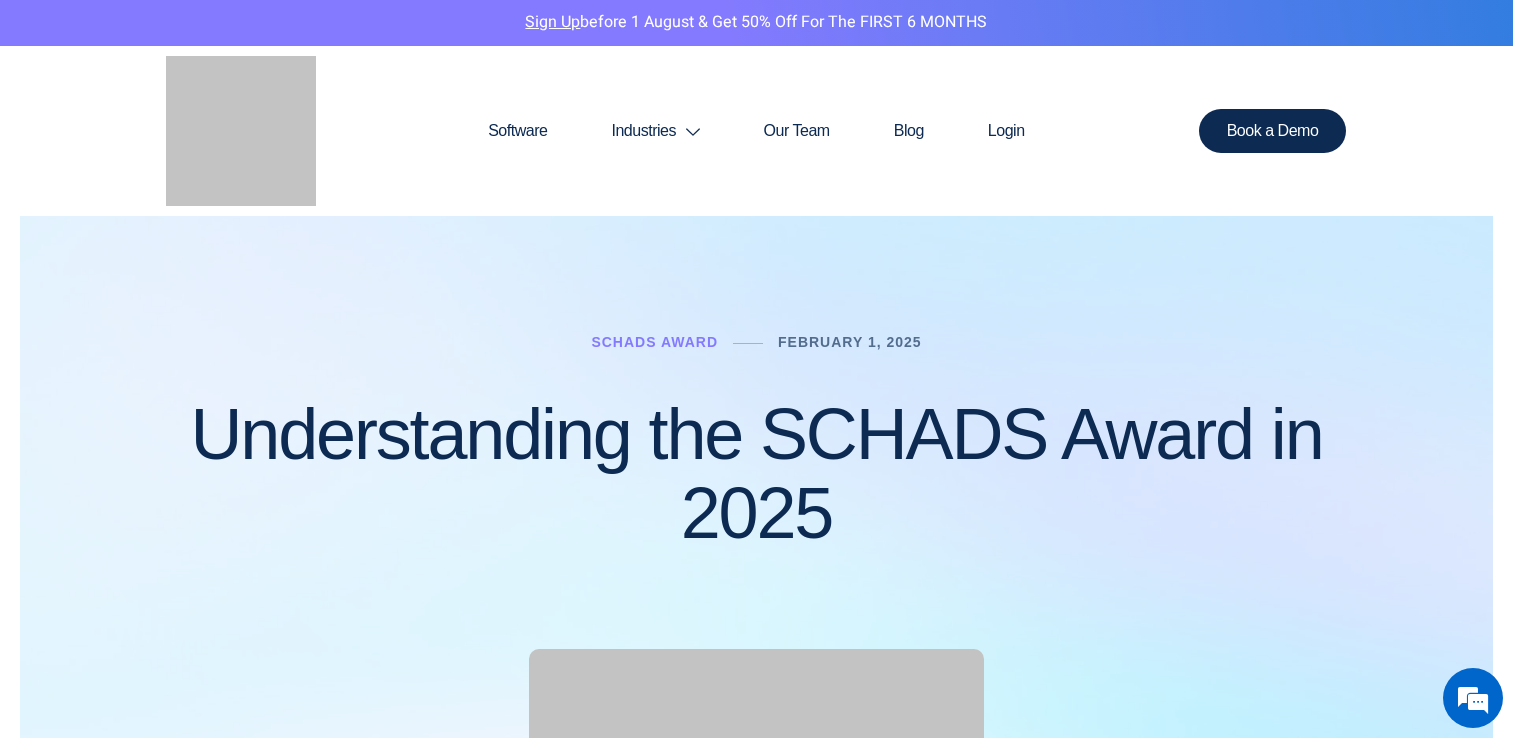 scroll, scrollTop: 0, scrollLeft: 0, axis: both 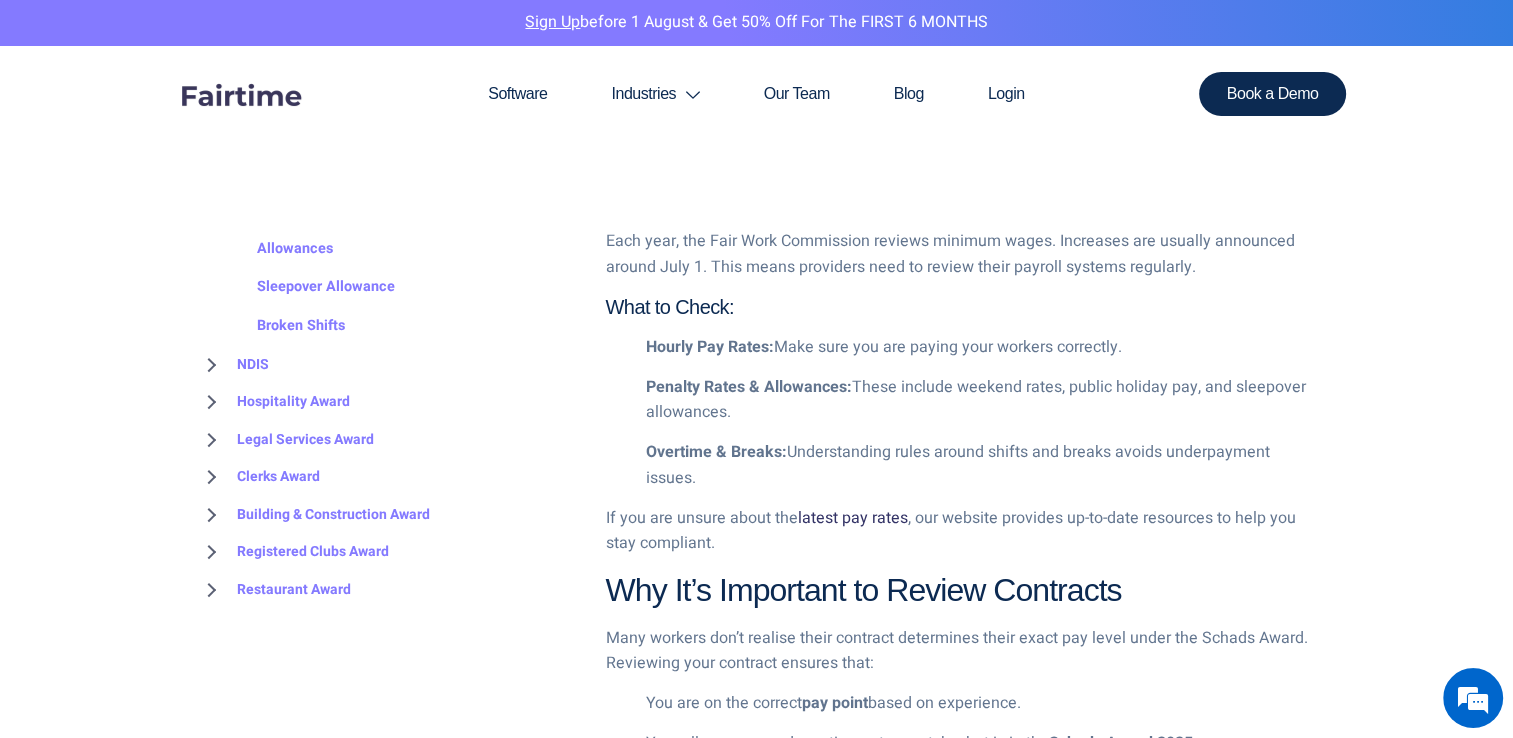 click on "latest pay rates" at bounding box center (853, 518) 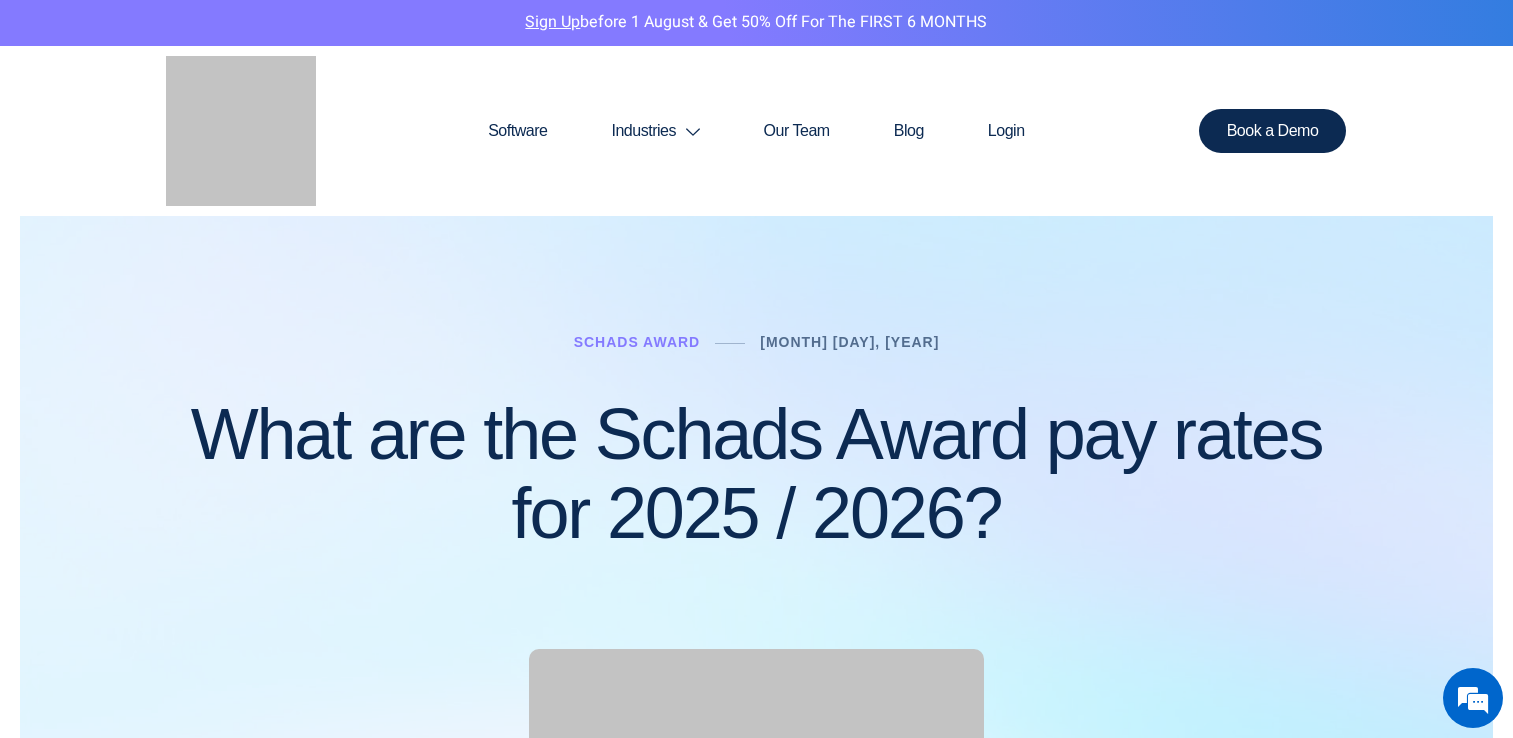 scroll, scrollTop: 200, scrollLeft: 0, axis: vertical 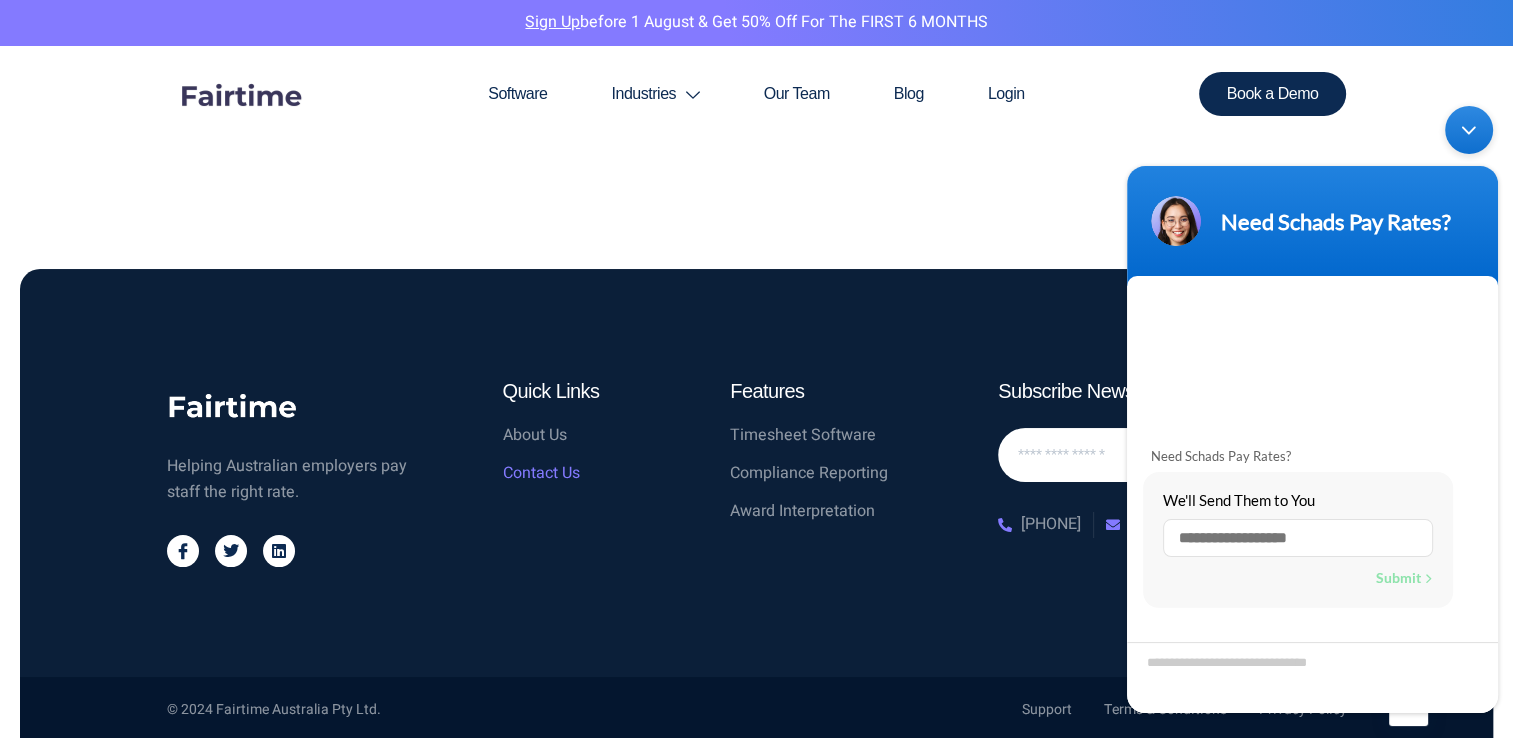 click on "Contact Us" at bounding box center (541, 474) 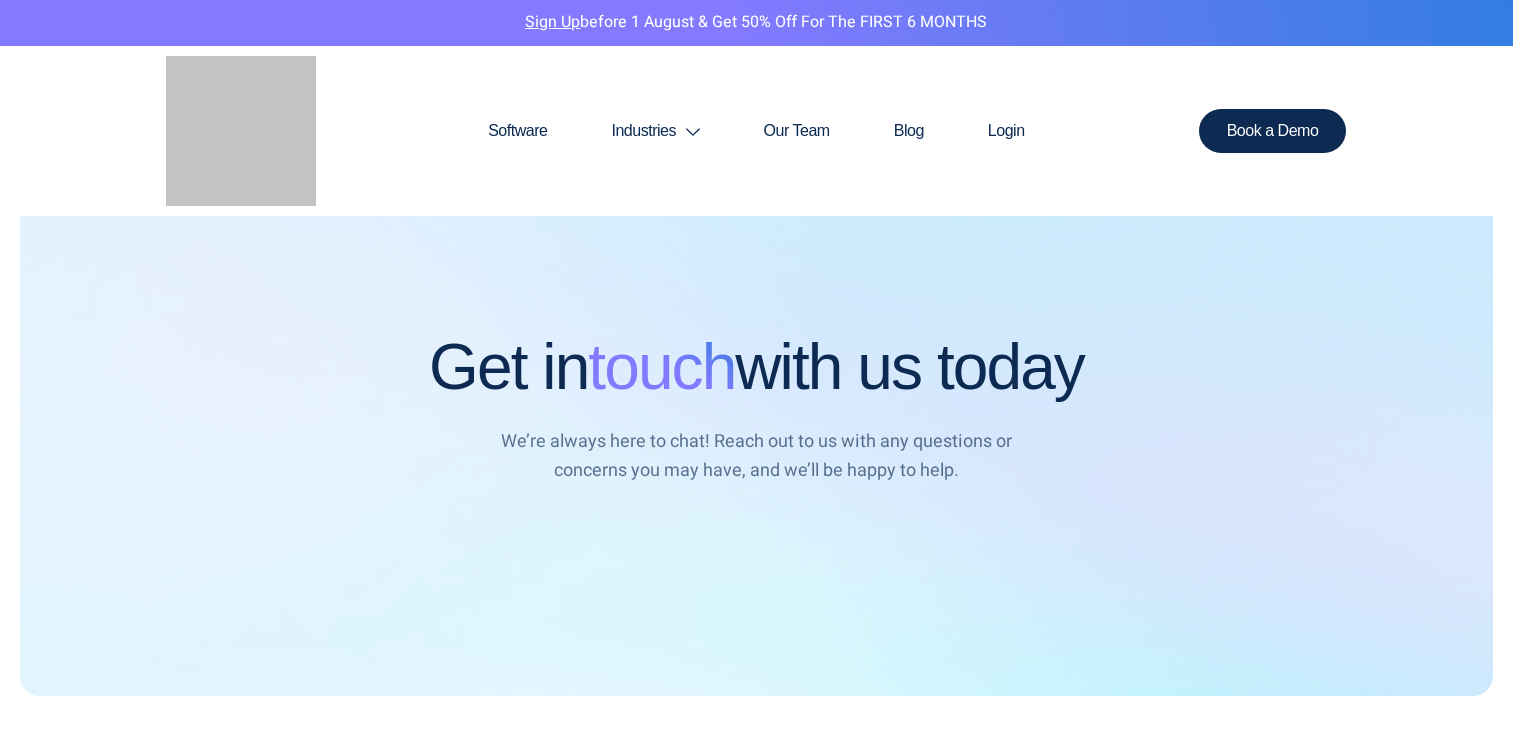 scroll, scrollTop: 0, scrollLeft: 0, axis: both 